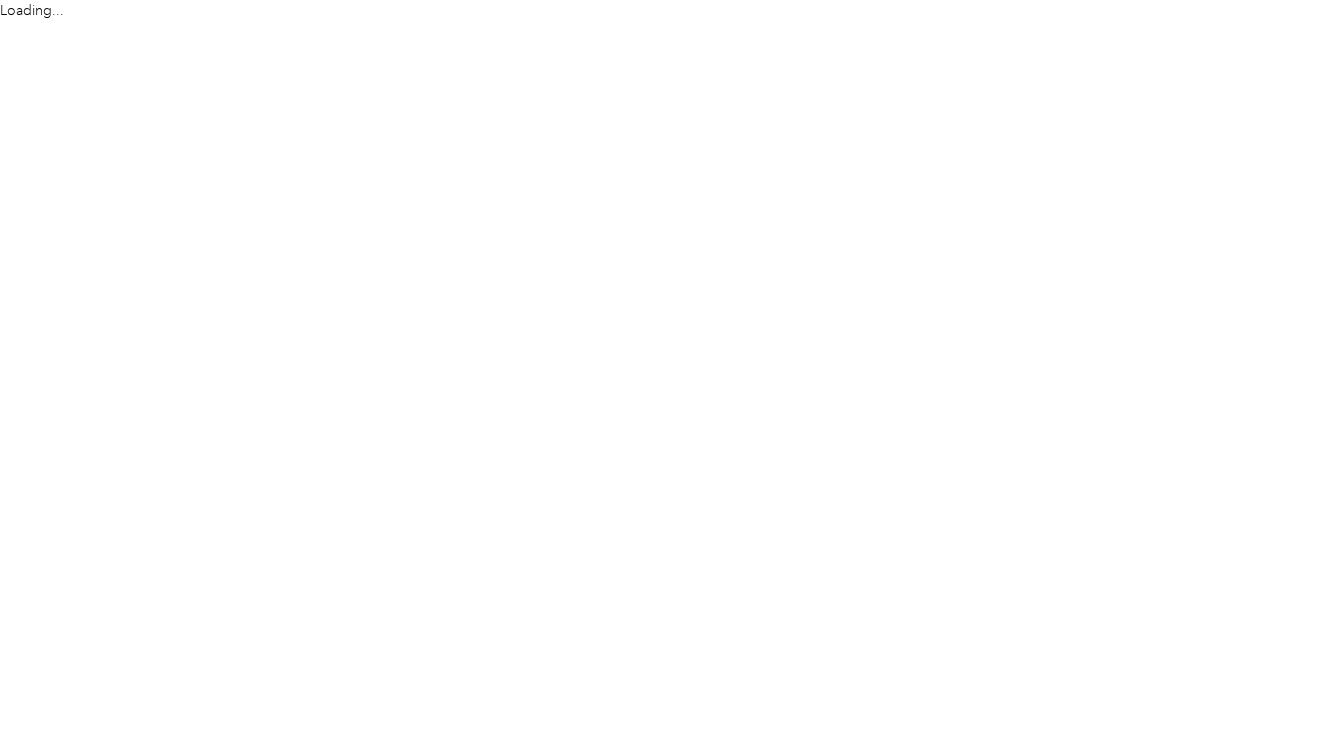 scroll, scrollTop: 0, scrollLeft: 0, axis: both 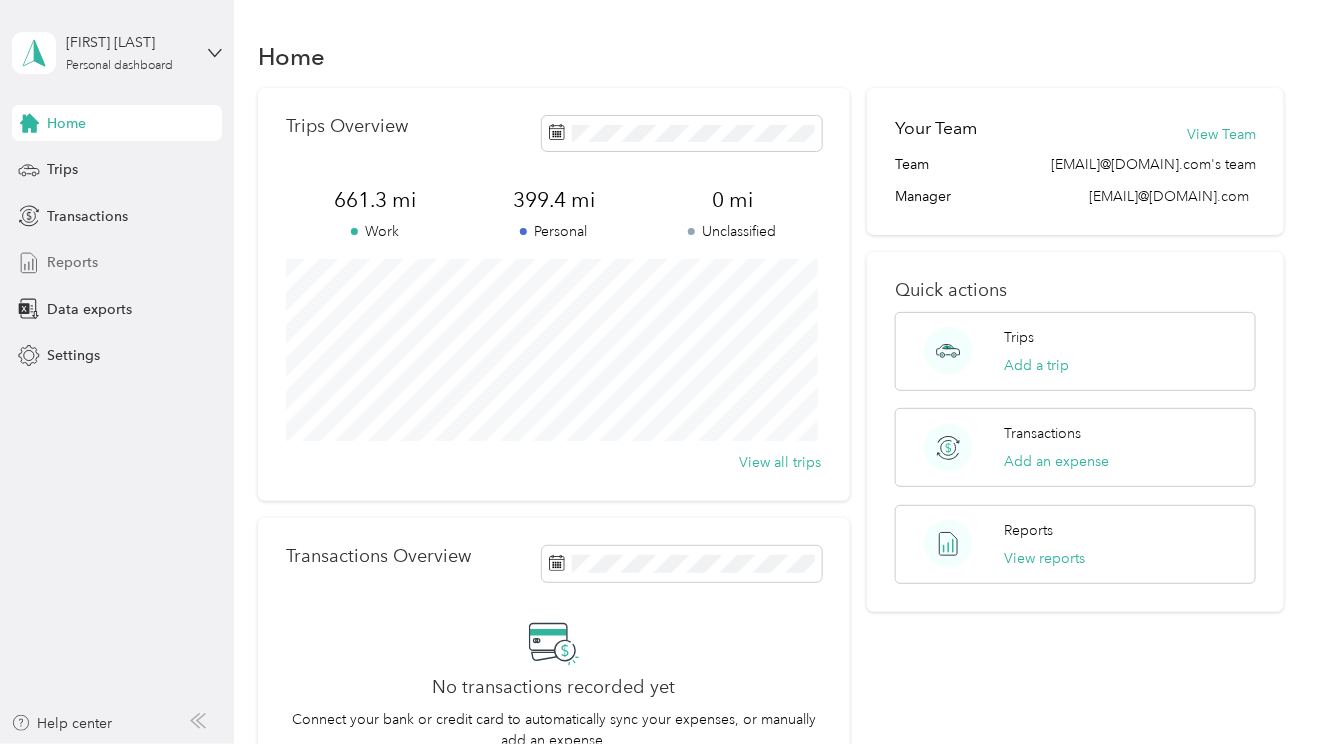 click on "Reports" at bounding box center [72, 262] 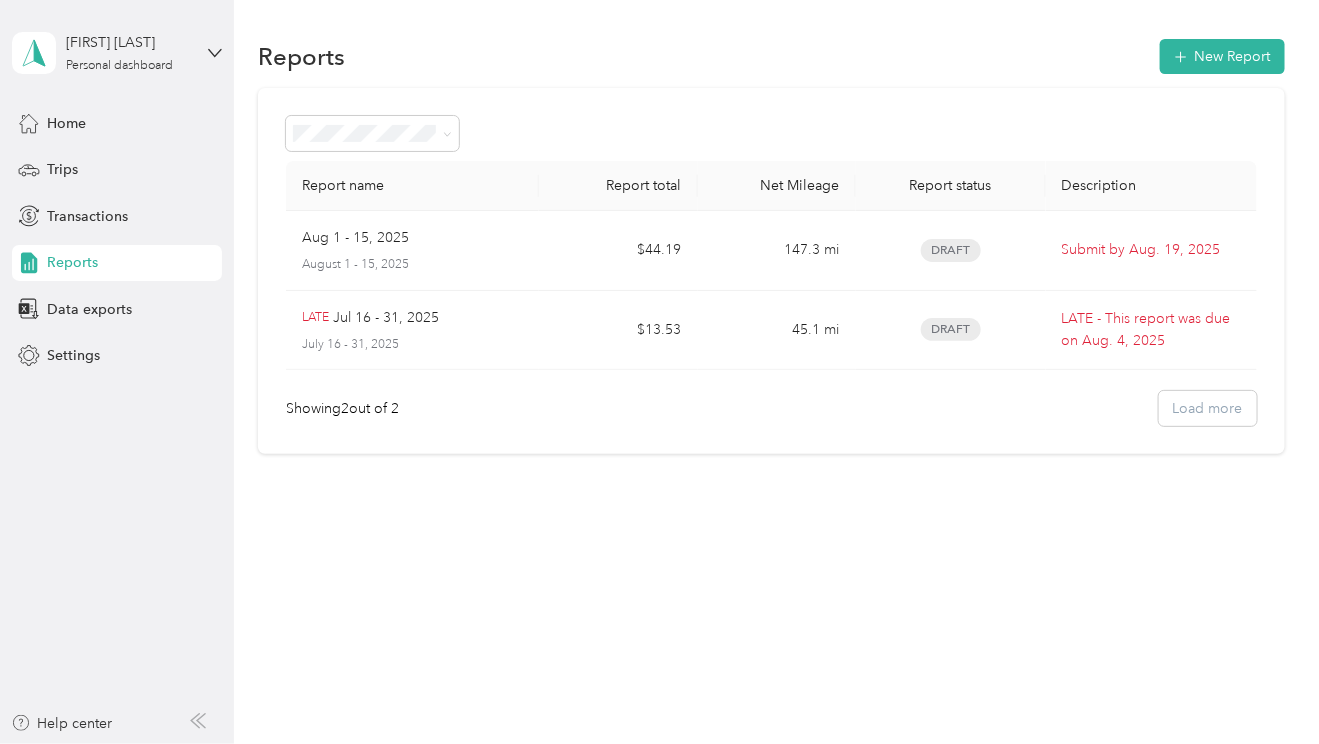 click on "Showing  2  out of   2 Load more" at bounding box center (771, 408) 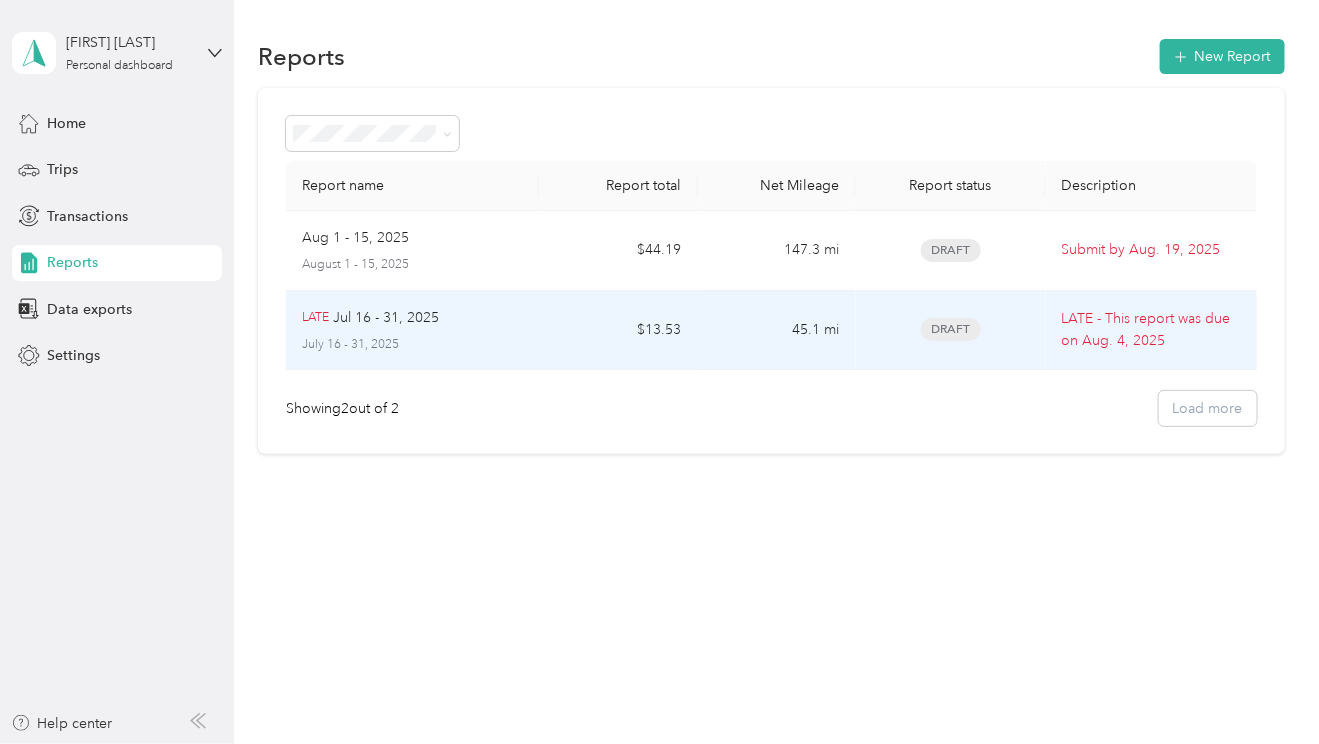click on "LATE [MONTH] 16 - 31, [YEAR] [MONTH] 16 - 31, [YEAR]" at bounding box center (412, 331) 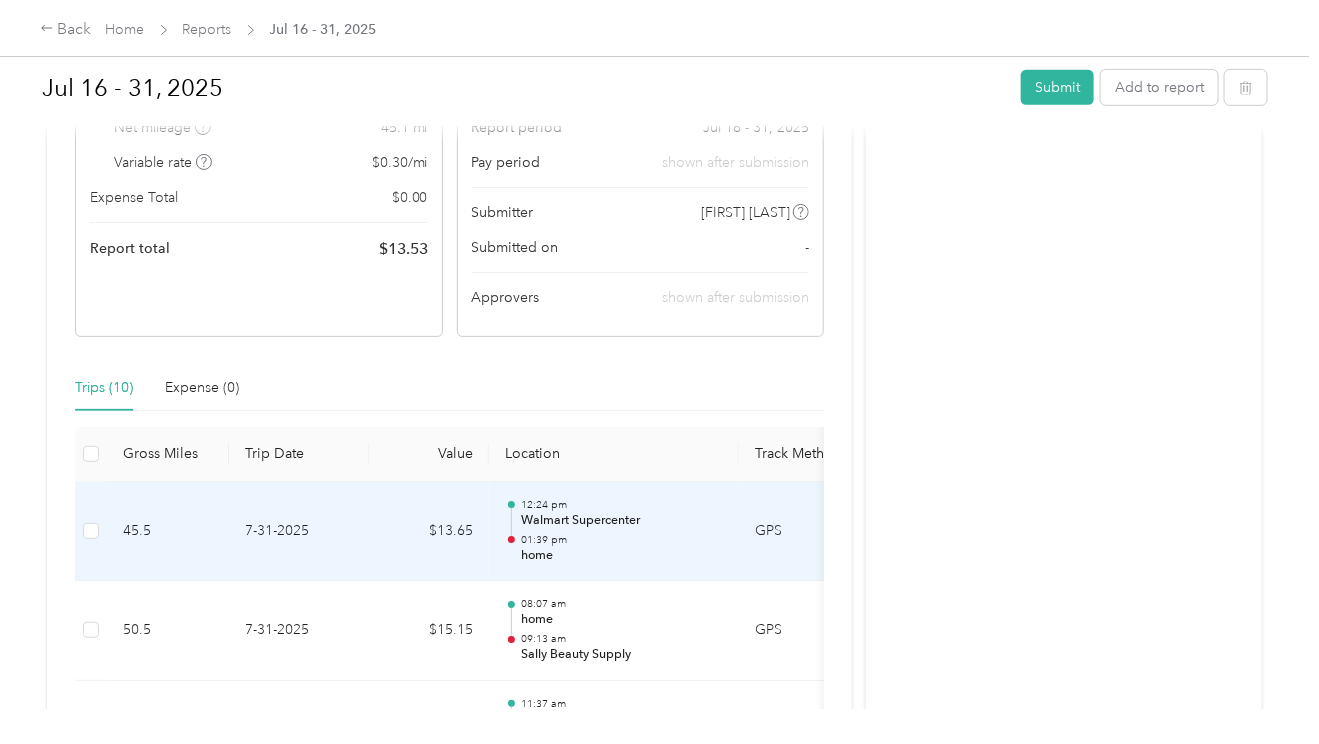 scroll, scrollTop: 405, scrollLeft: 0, axis: vertical 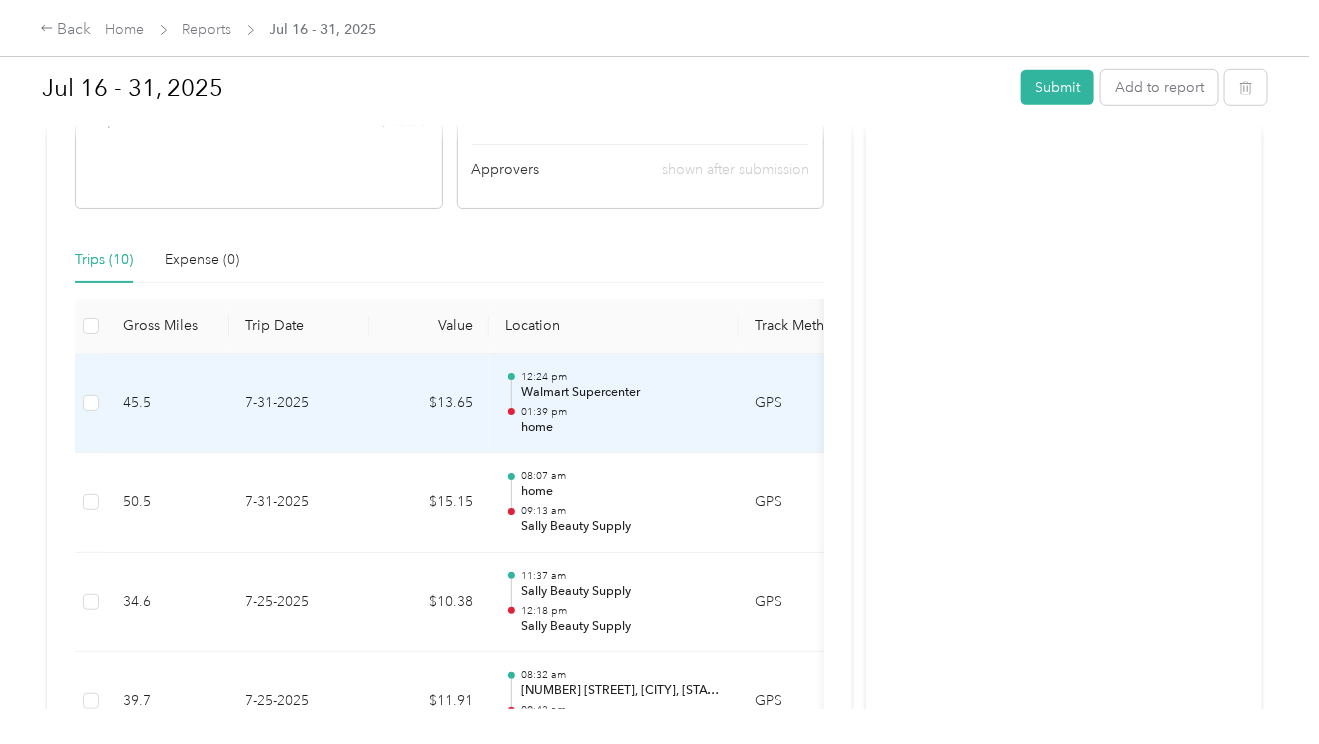 click on "01:39 pm" at bounding box center [622, 412] 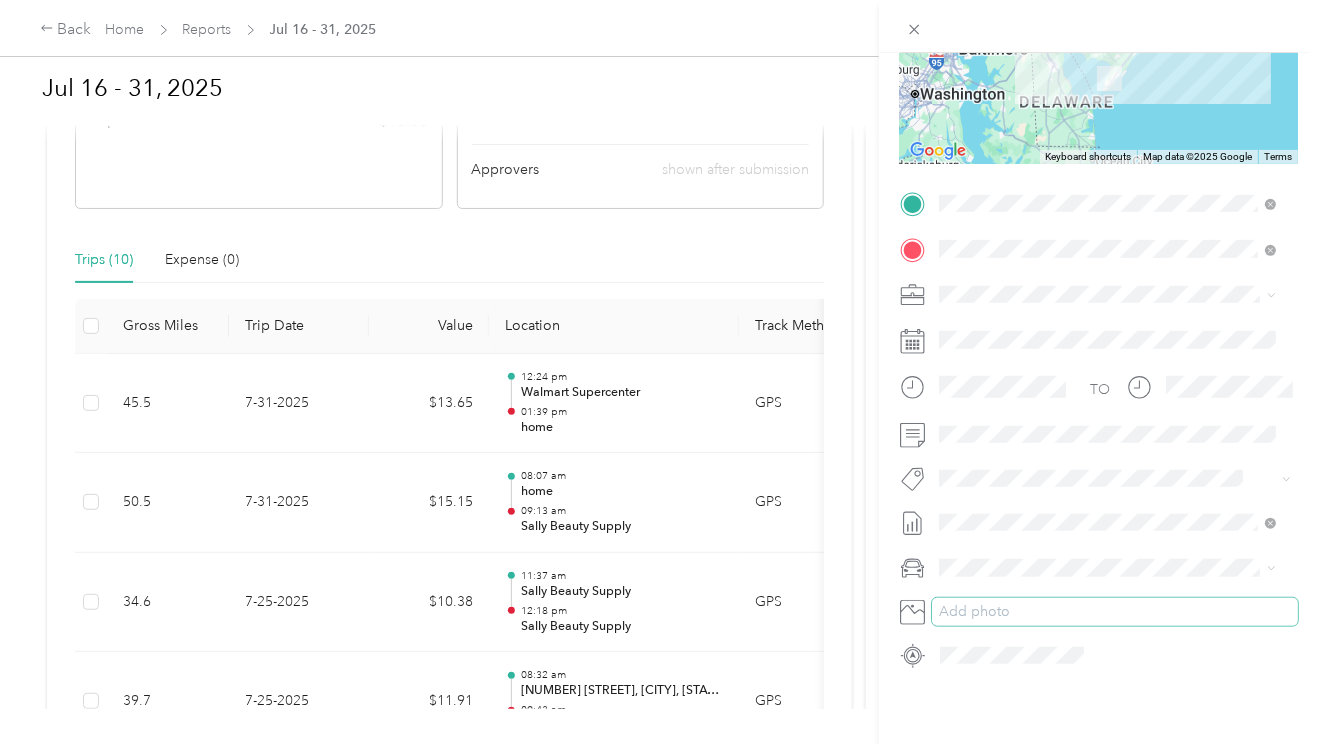 scroll, scrollTop: 300, scrollLeft: 0, axis: vertical 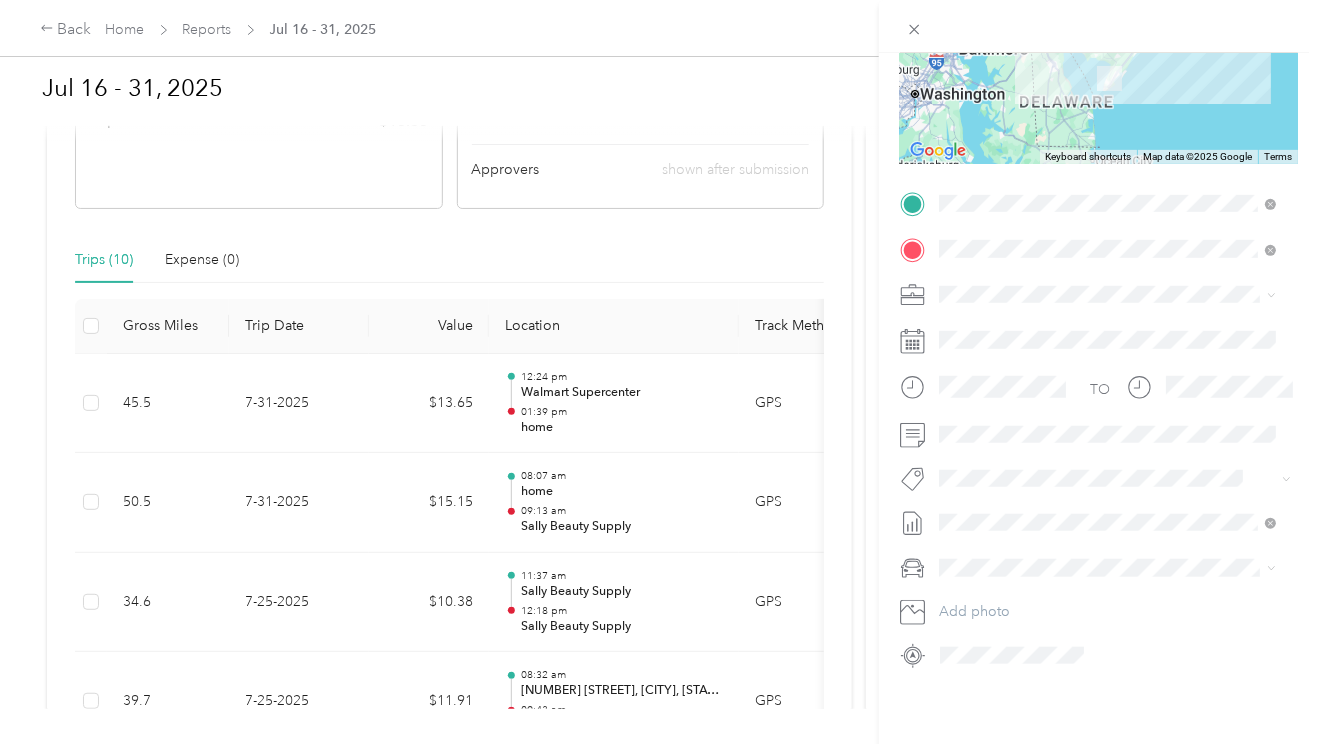 click at bounding box center [1099, 26] 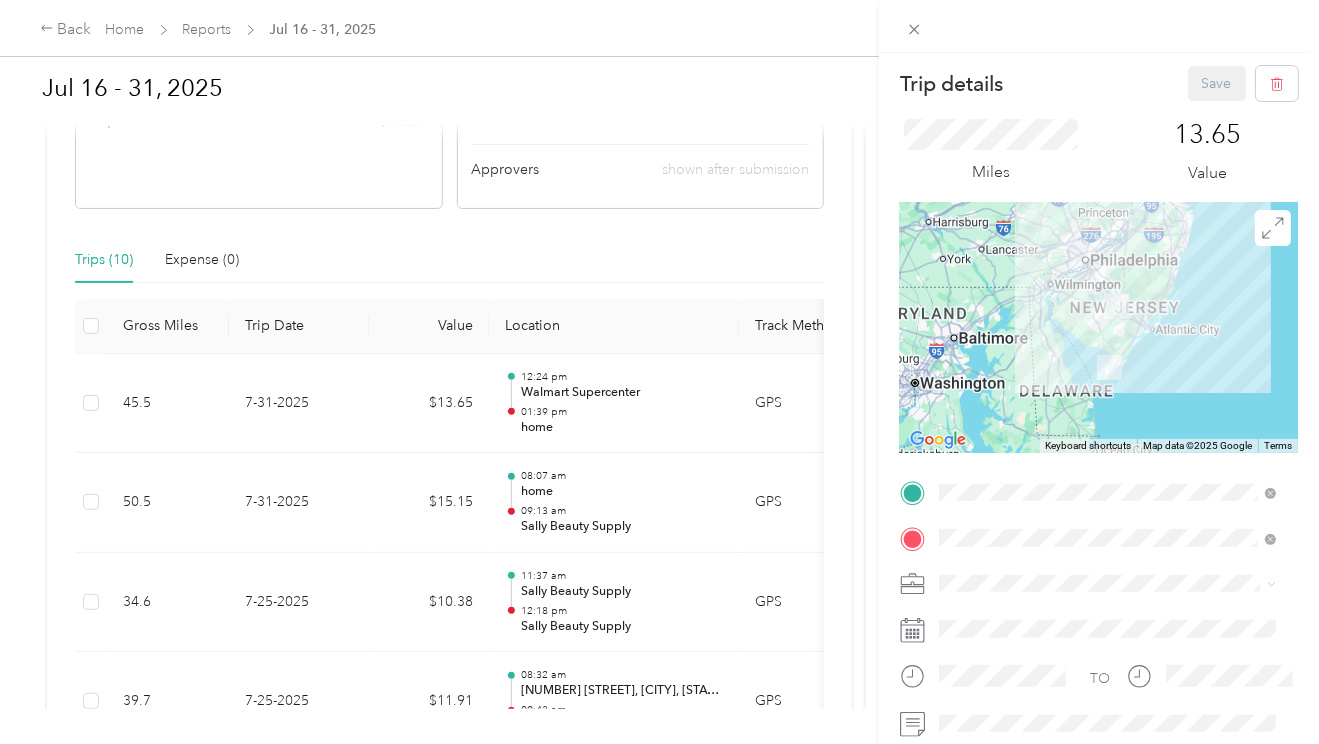 scroll, scrollTop: 0, scrollLeft: 0, axis: both 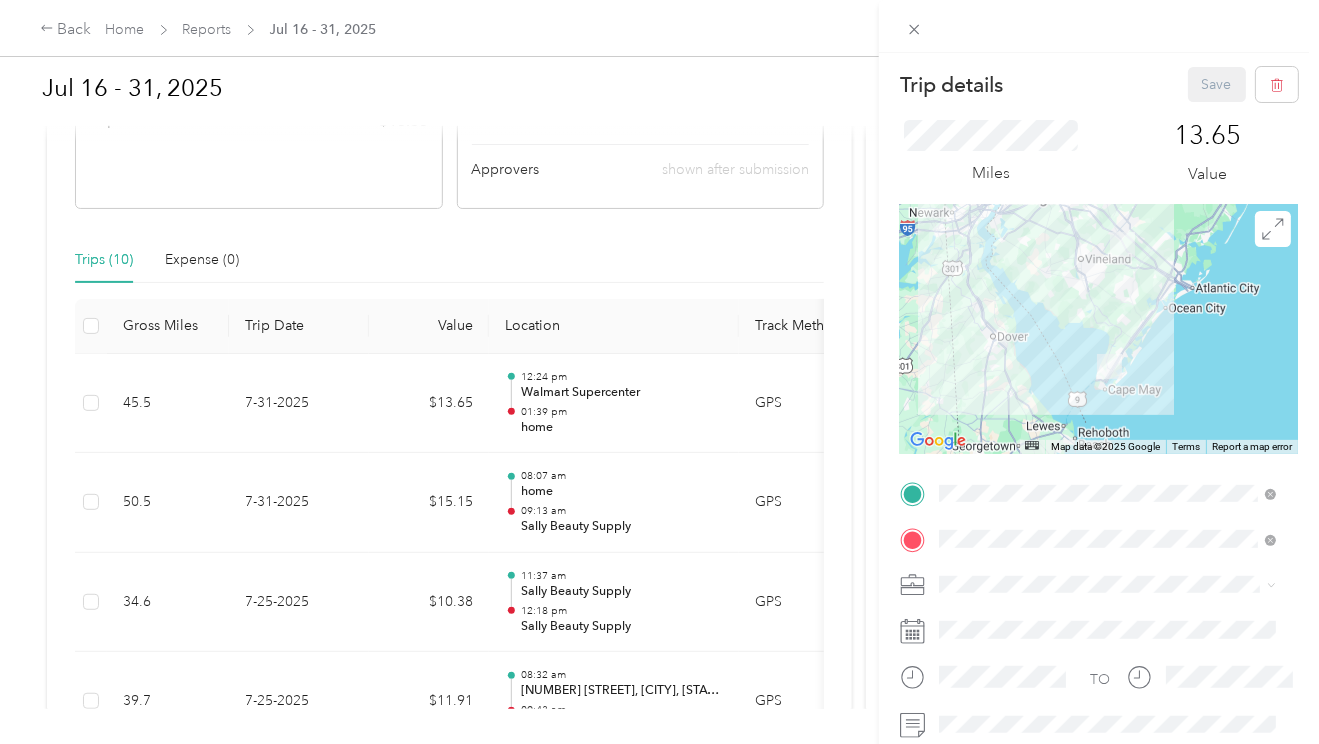 click on "Trip details Save This trip cannot be edited because it is either under review, approved, or paid. Contact your Team Manager to edit it. Miles [NUMBER] Value  ← Move left → Move right ↑ Move up ↓ Move down + Zoom in - Zoom out Home Jump left by 75% End Jump right by 75% Page Up Jump up by 75% Page Down Jump down by 75% Map Data Map data ©2025 Google Map data ©2025 Google 20 km  Click to toggle between metric and imperial units Terms Report a map error TO Add photo" at bounding box center (659, 372) 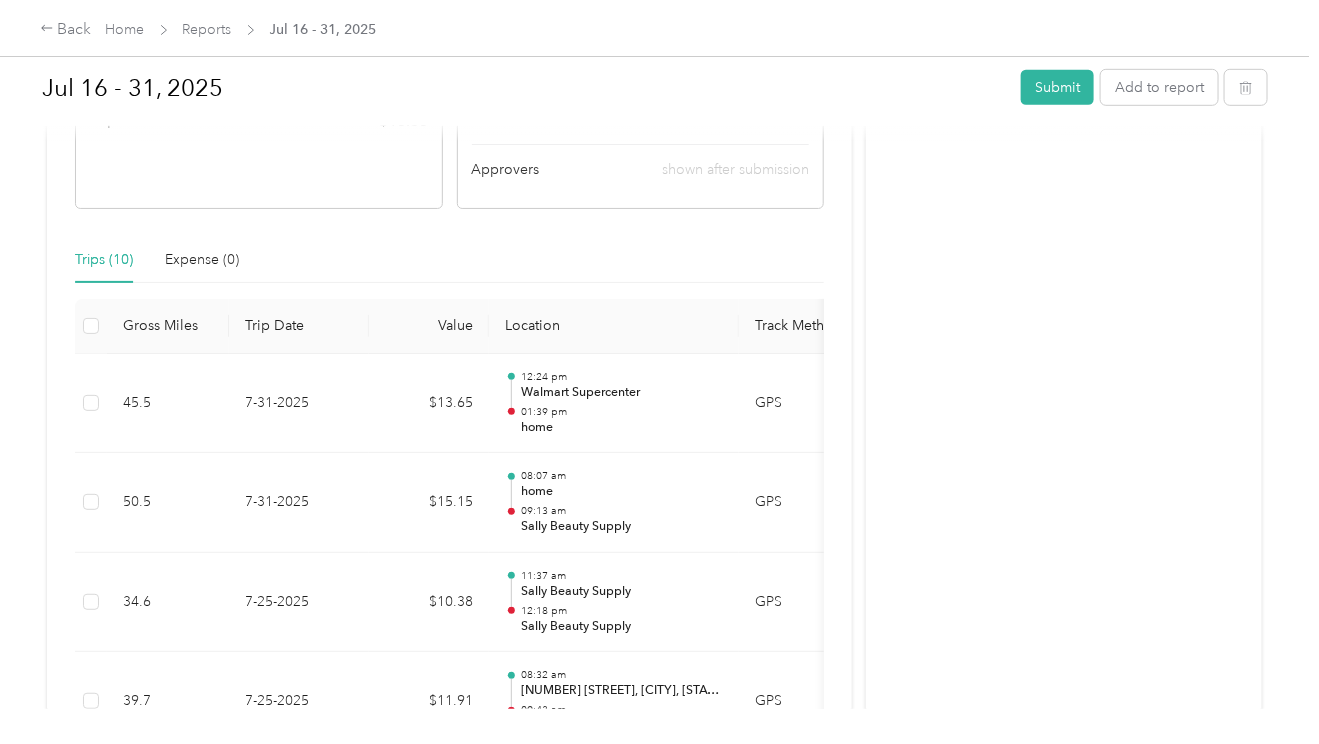 click 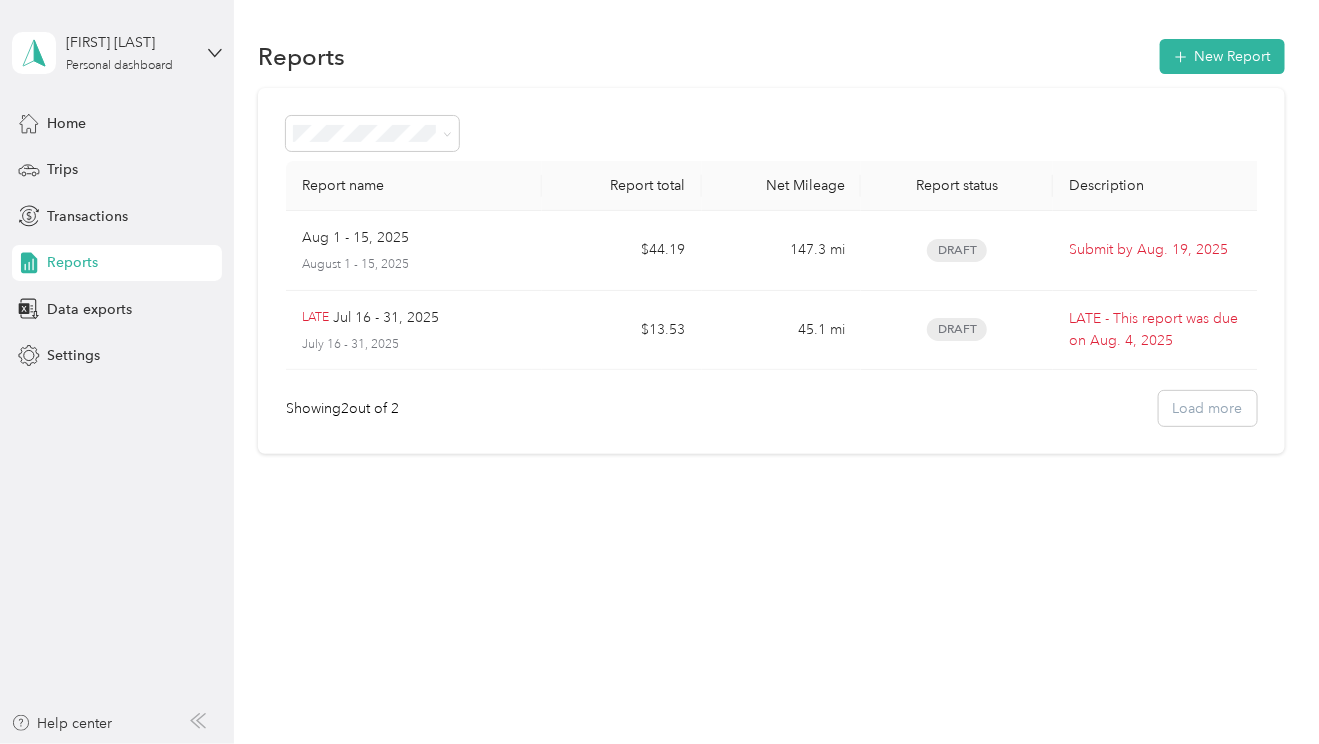 click on "[FIRST] [LAST] Personal dashboard" at bounding box center (117, 53) 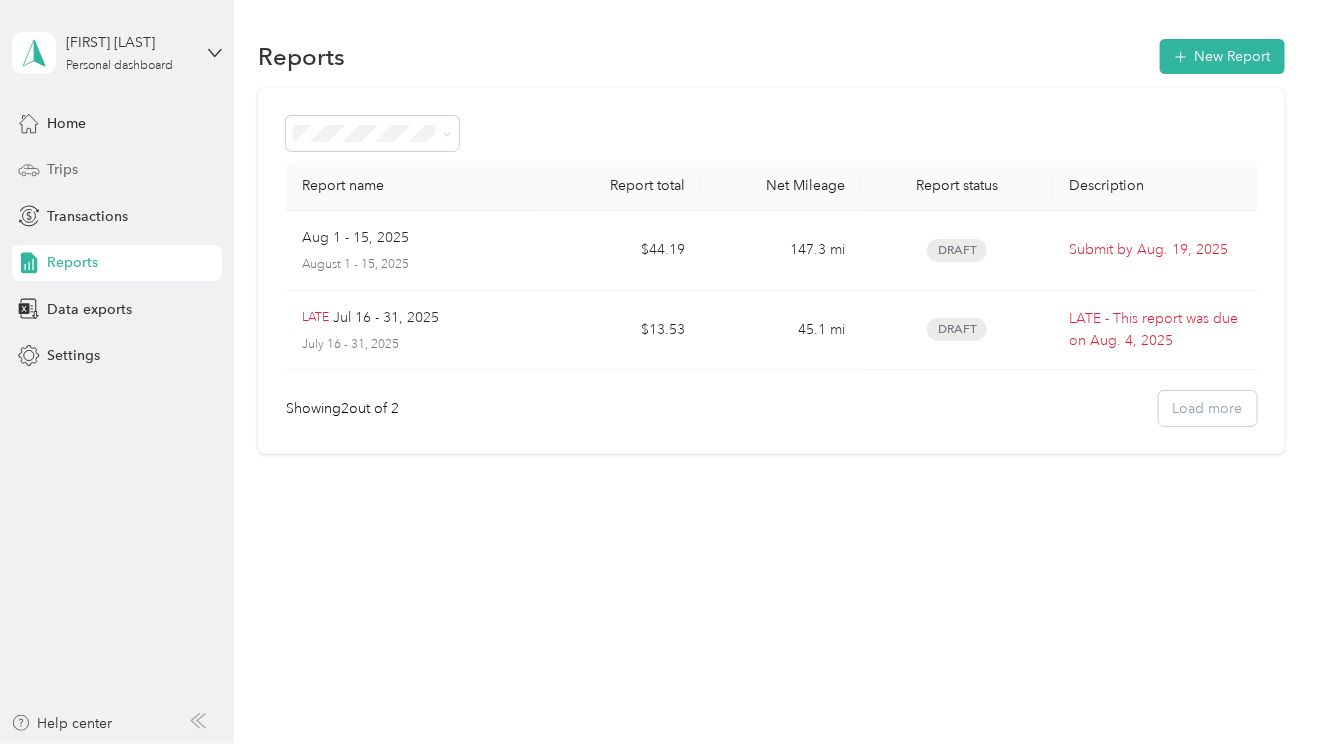 click on "Trips" at bounding box center (62, 169) 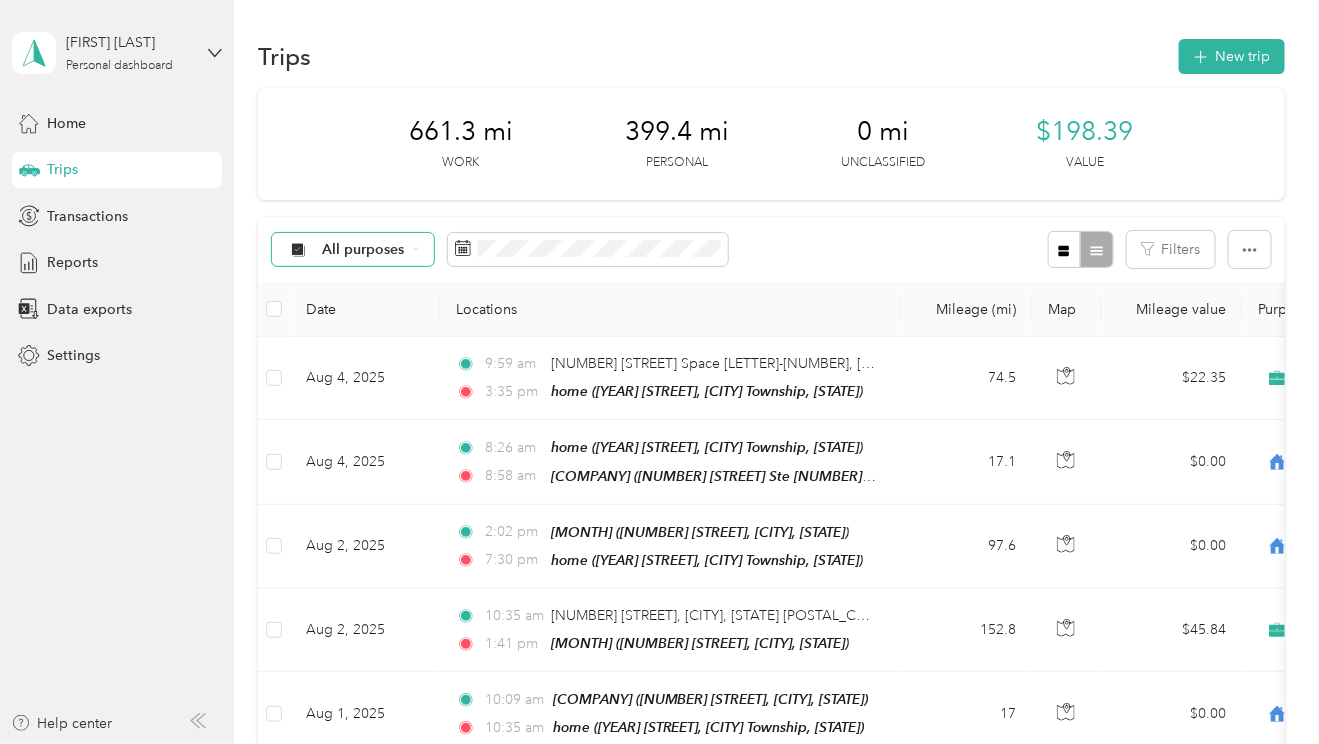 click on "All purposes" at bounding box center [345, 250] 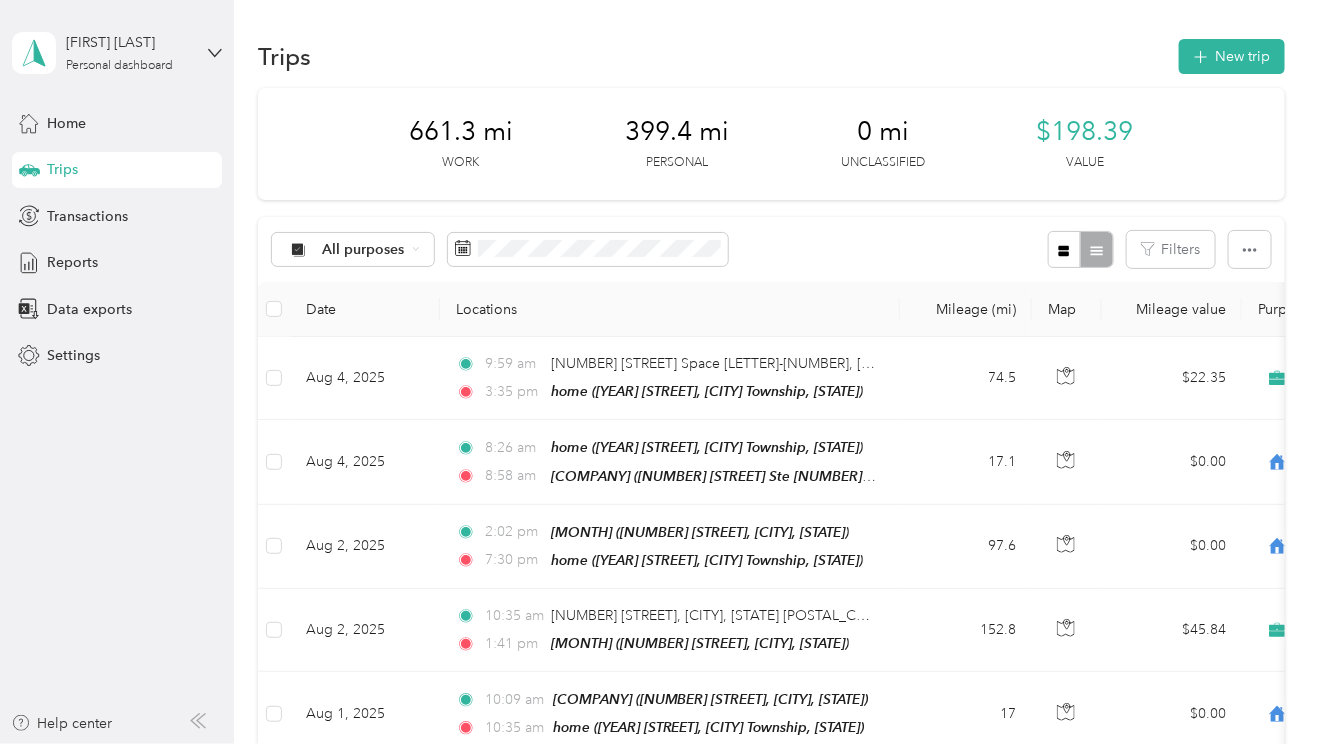 click on "Acosta" at bounding box center (370, 349) 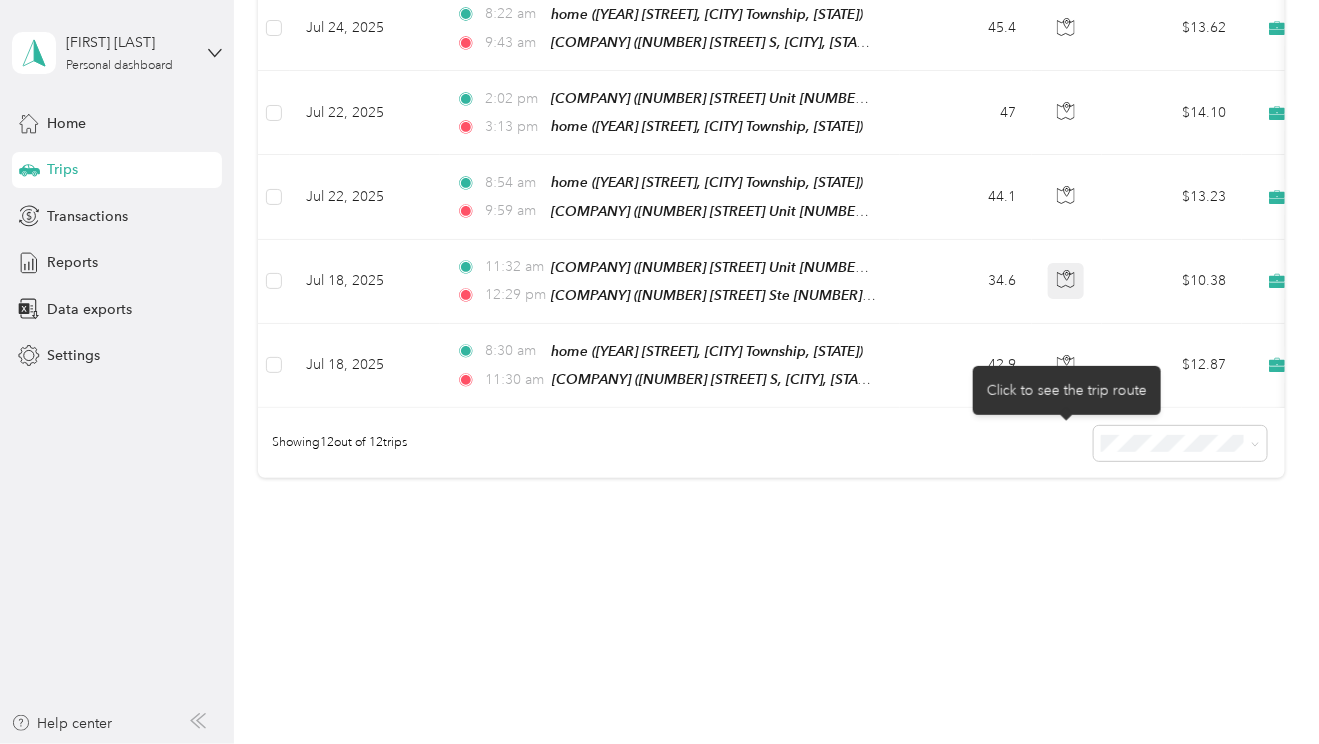 scroll, scrollTop: 938, scrollLeft: 0, axis: vertical 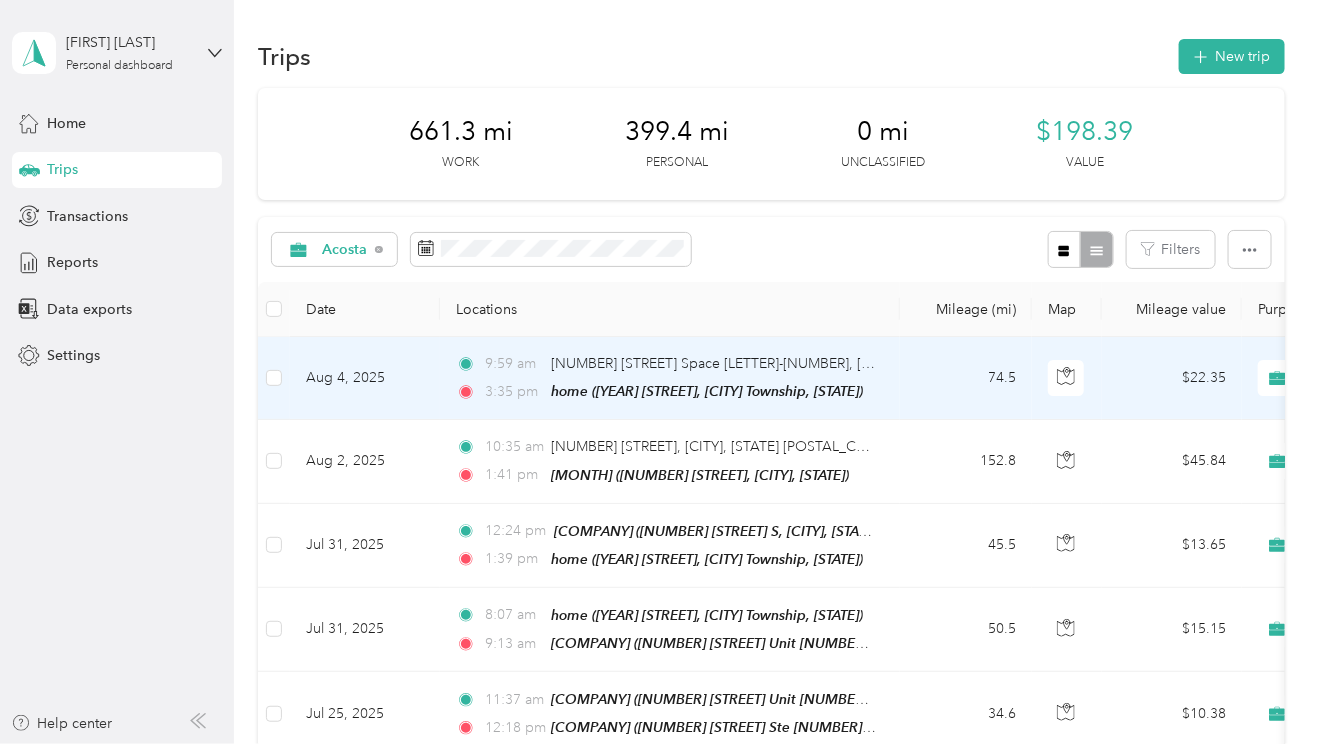 click on "Aug 4, 2025" at bounding box center (365, 378) 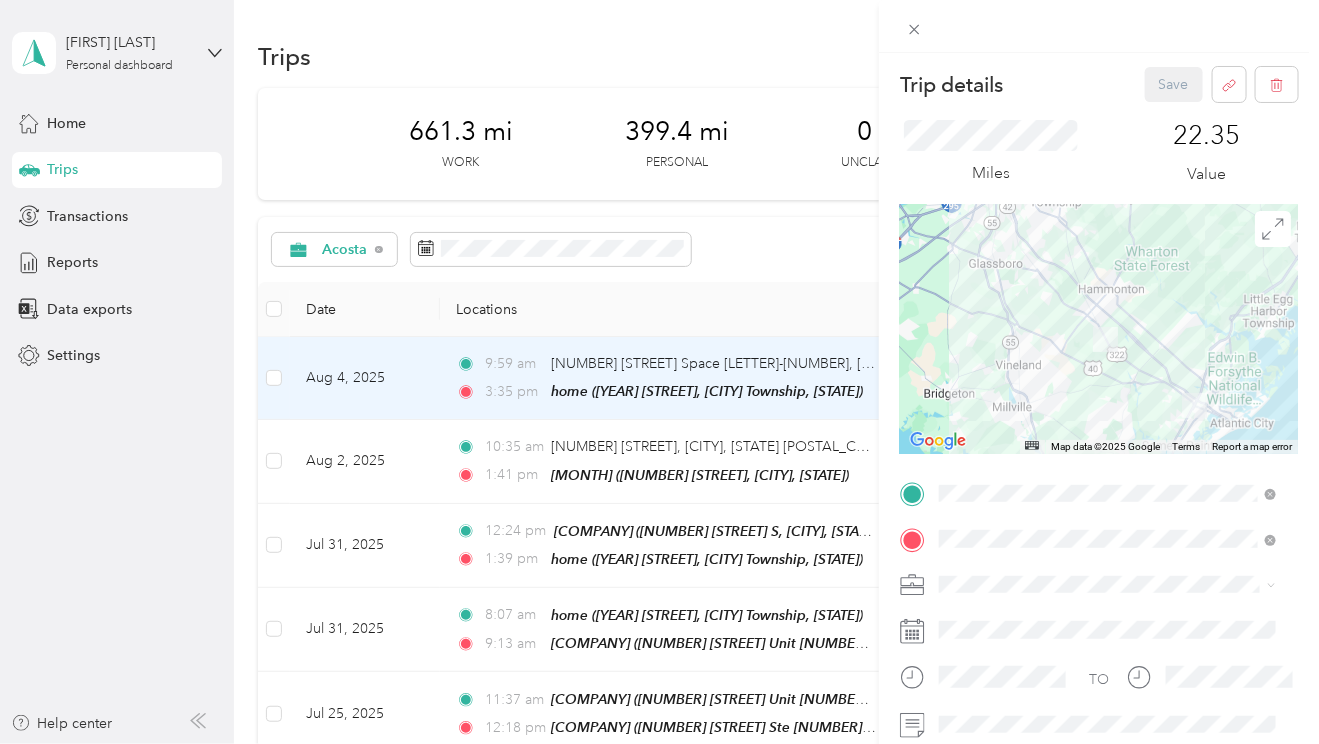 click on "Trip details Save This trip cannot be edited because it is either under review, approved, or paid. Contact your Team Manager to edit it. Miles [NUMBER] Value  ← Move left → Move right ↑ Move up ↓ Move down + Zoom in - Zoom out Home Jump left by 75% End Jump right by 75% Page Up Jump up by 75% Page Down Jump down by 75% Map Data Map data ©2025 Google Map data ©2025 Google 10 km  Click to toggle between metric and imperial units Terms Report a map error TO Add photo" at bounding box center [659, 372] 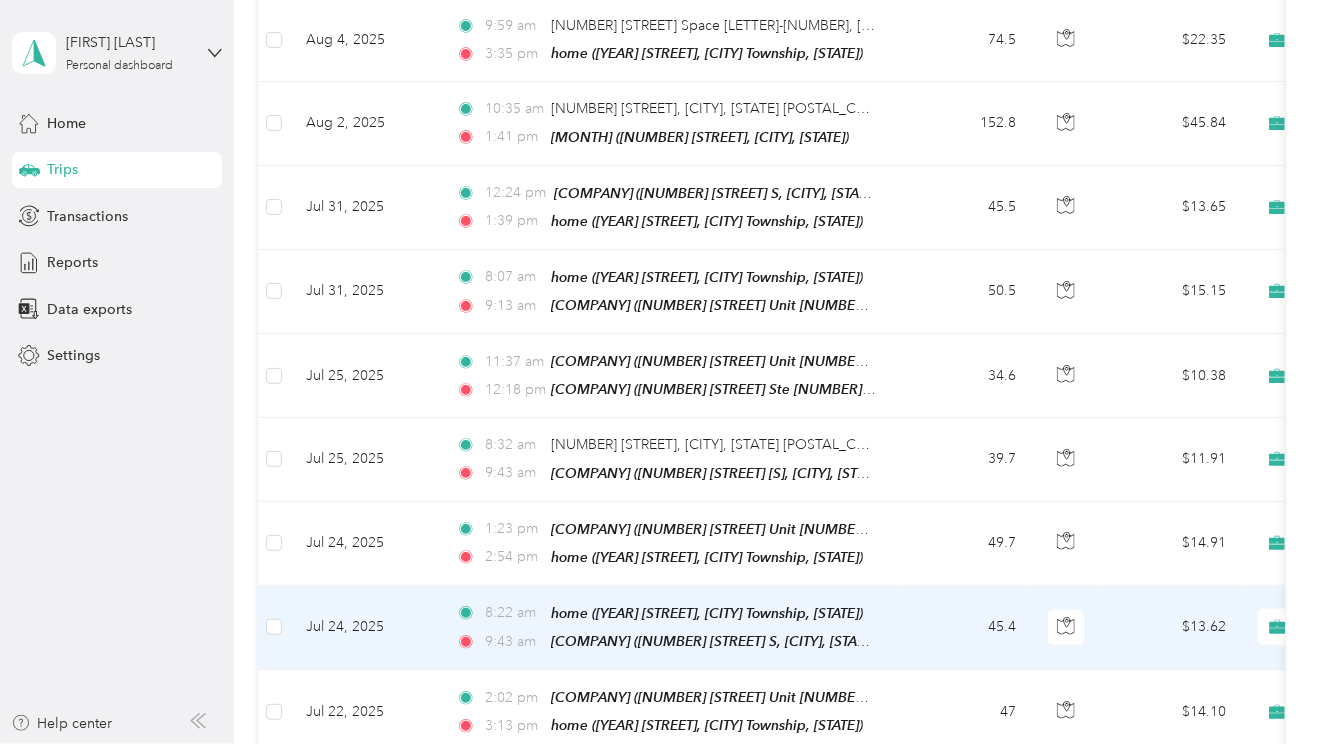 scroll, scrollTop: 138, scrollLeft: 0, axis: vertical 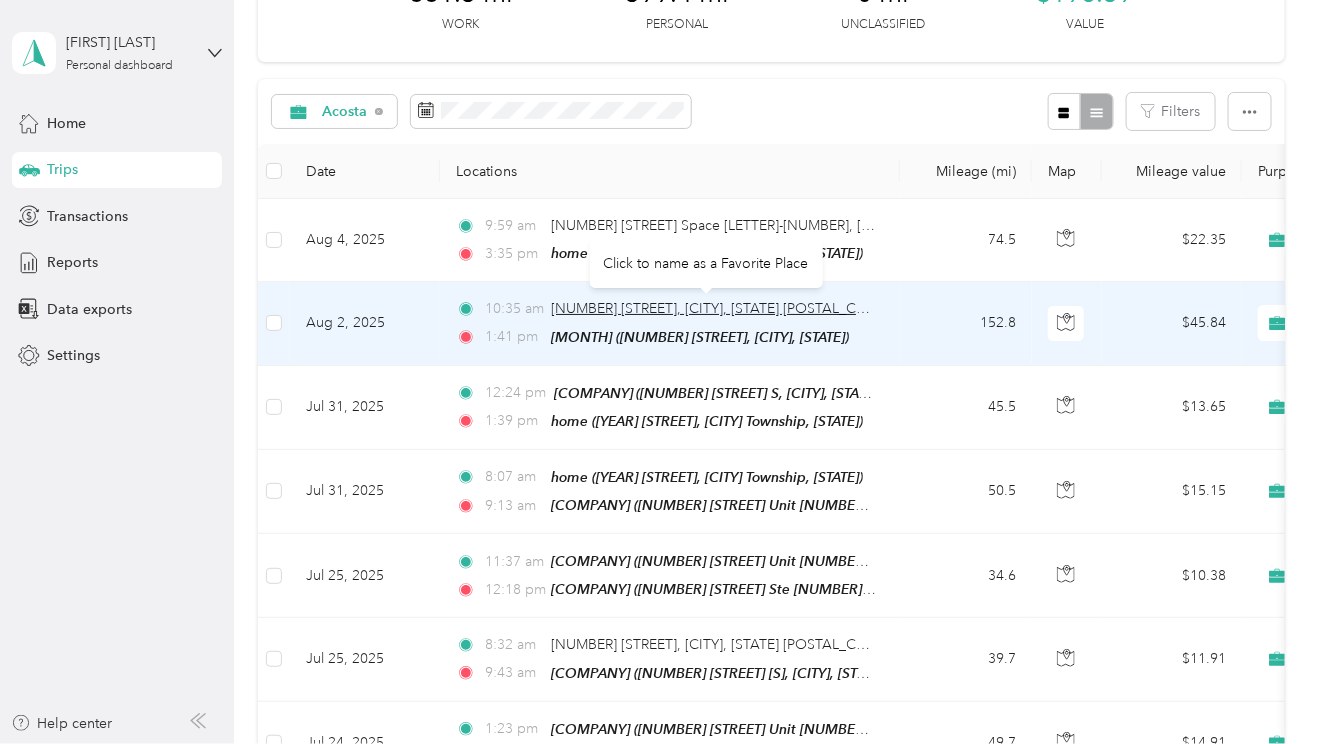 click on "[NUMBER] [STREET], [CITY], [STATE] [POSTAL_CODE], USA" at bounding box center (739, 308) 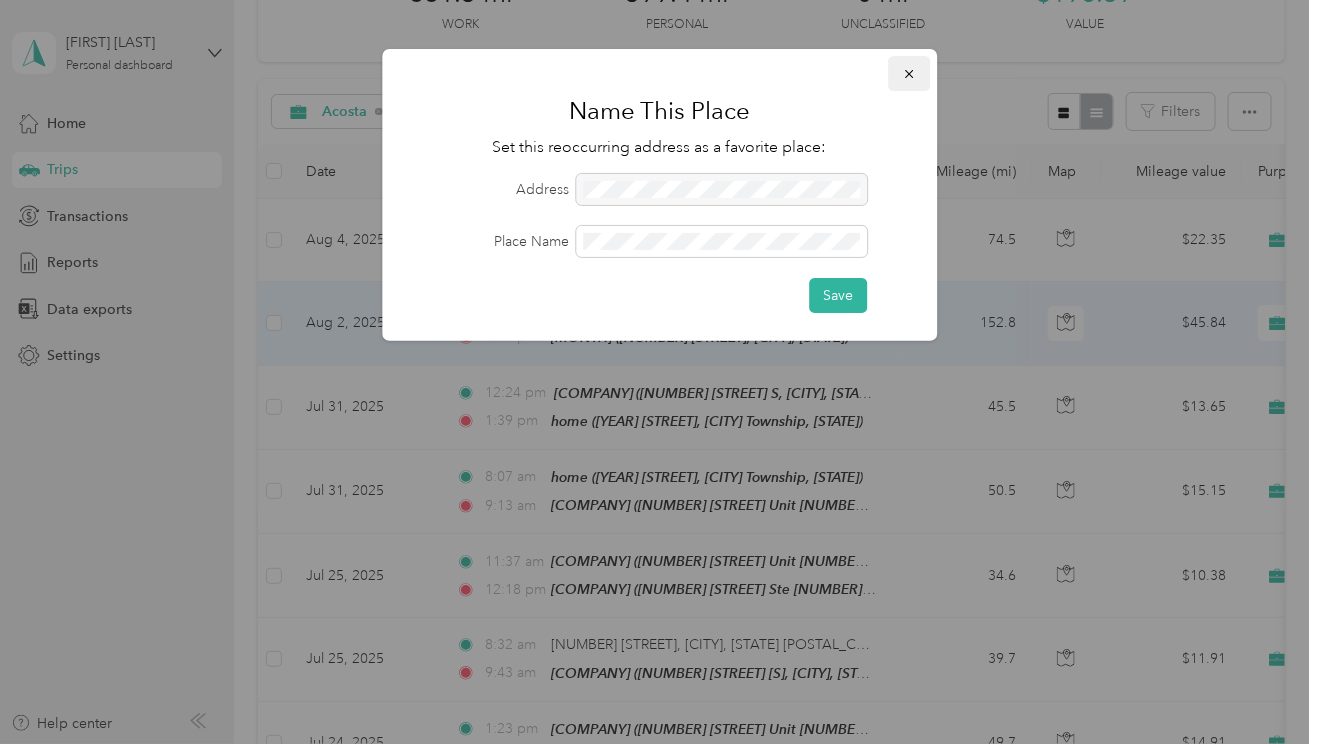 click 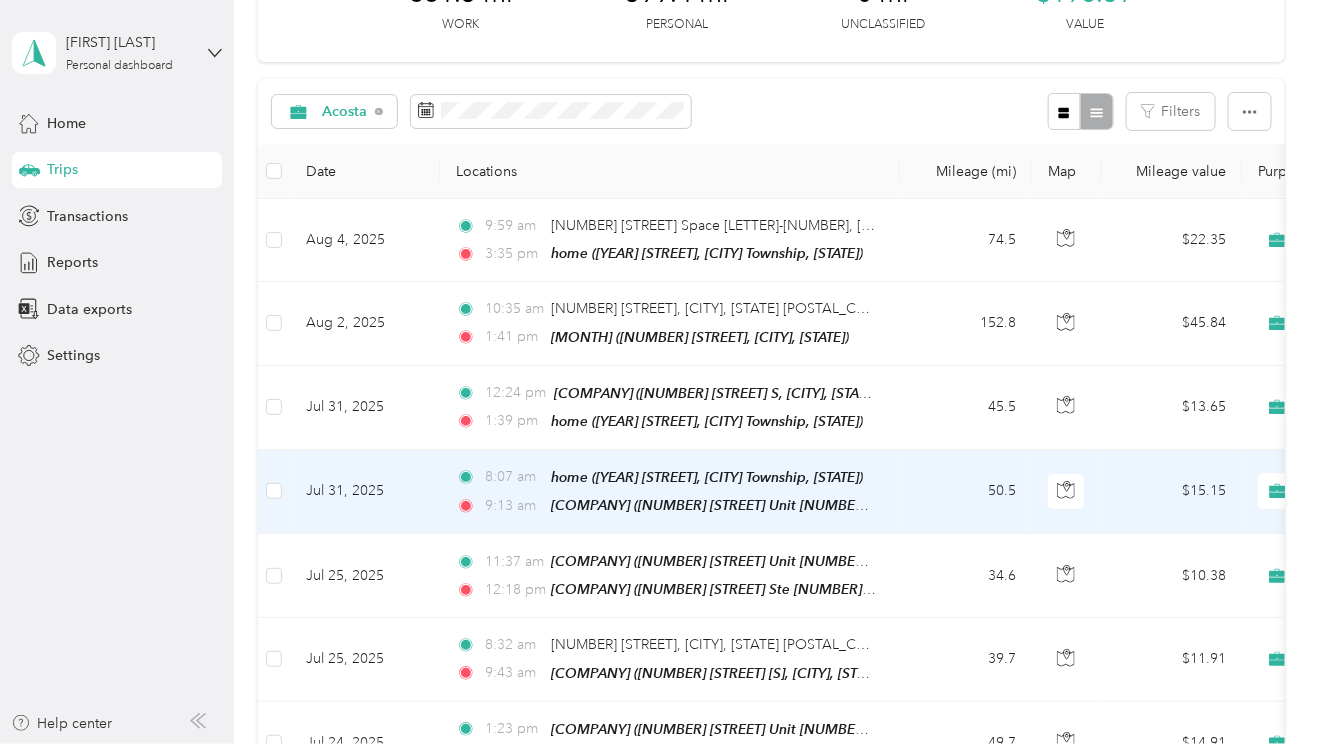 scroll, scrollTop: 238, scrollLeft: 0, axis: vertical 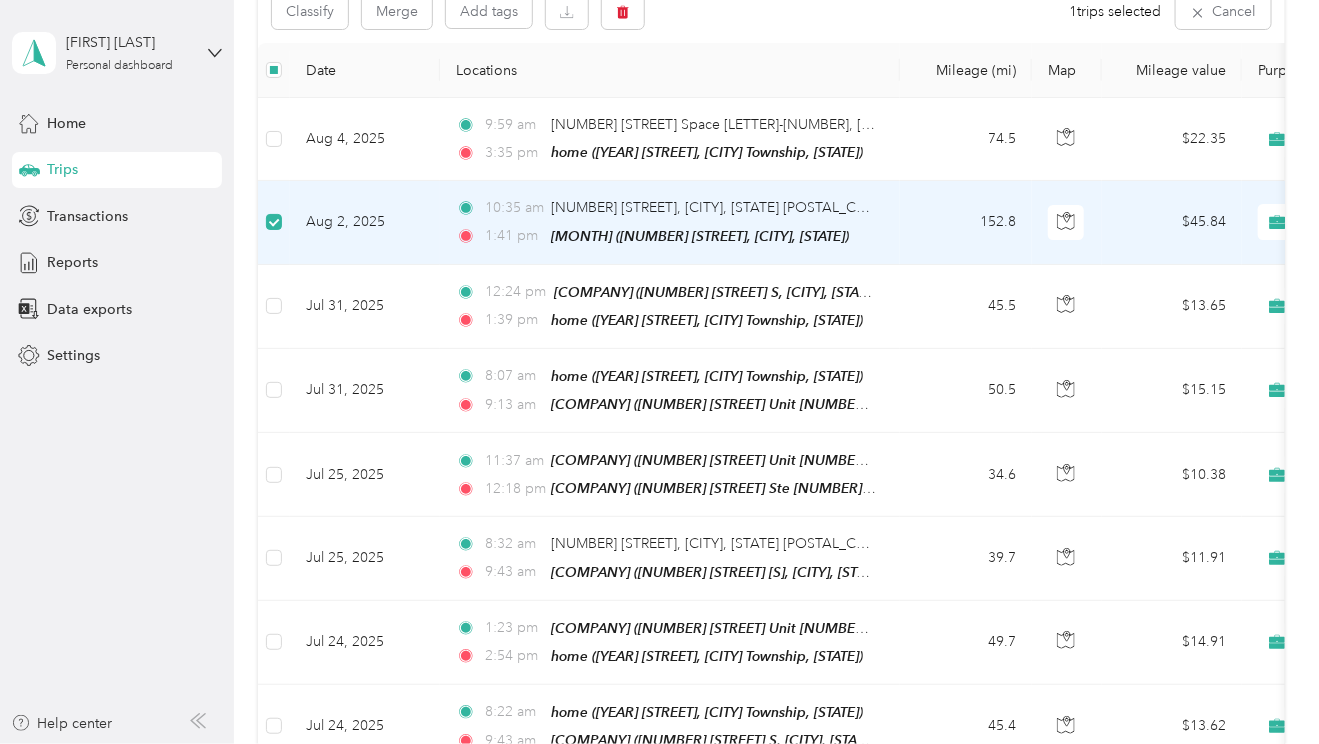 click on "Aug 2, 2025" at bounding box center [365, 222] 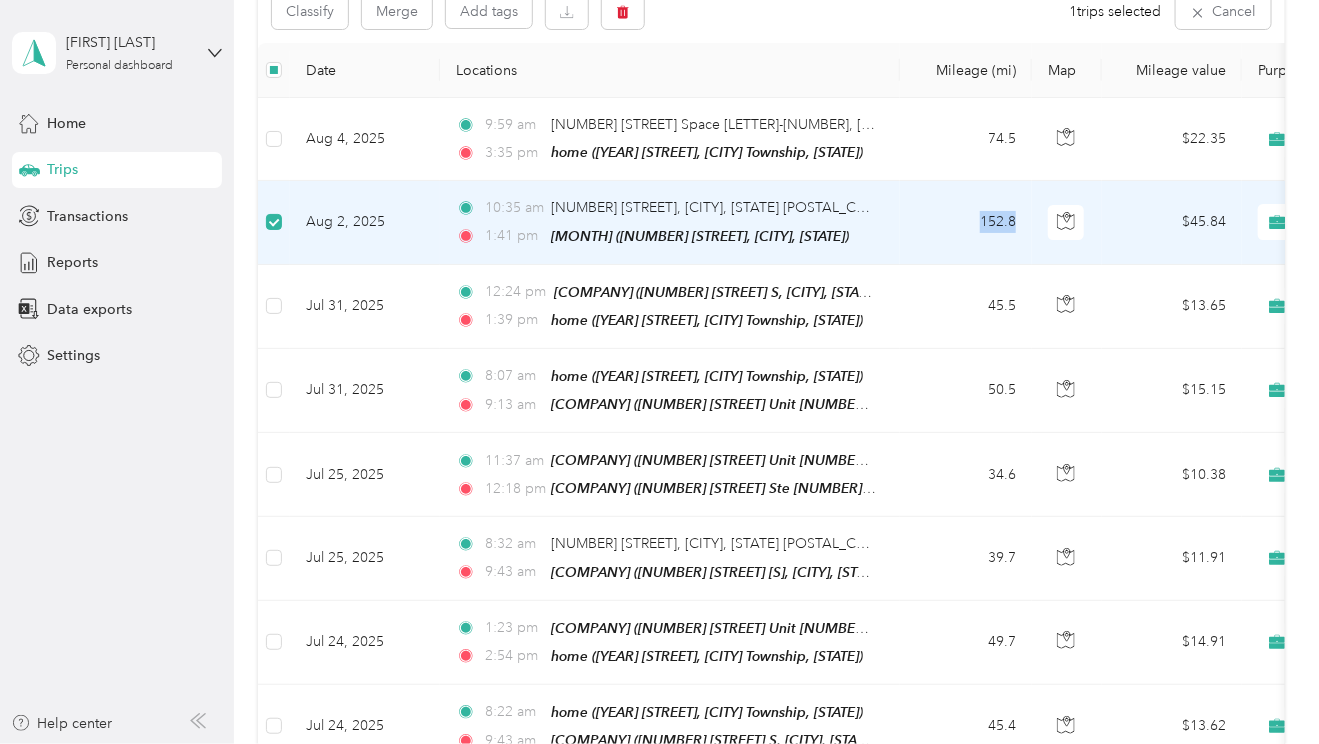 click on "152.8" at bounding box center (966, 222) 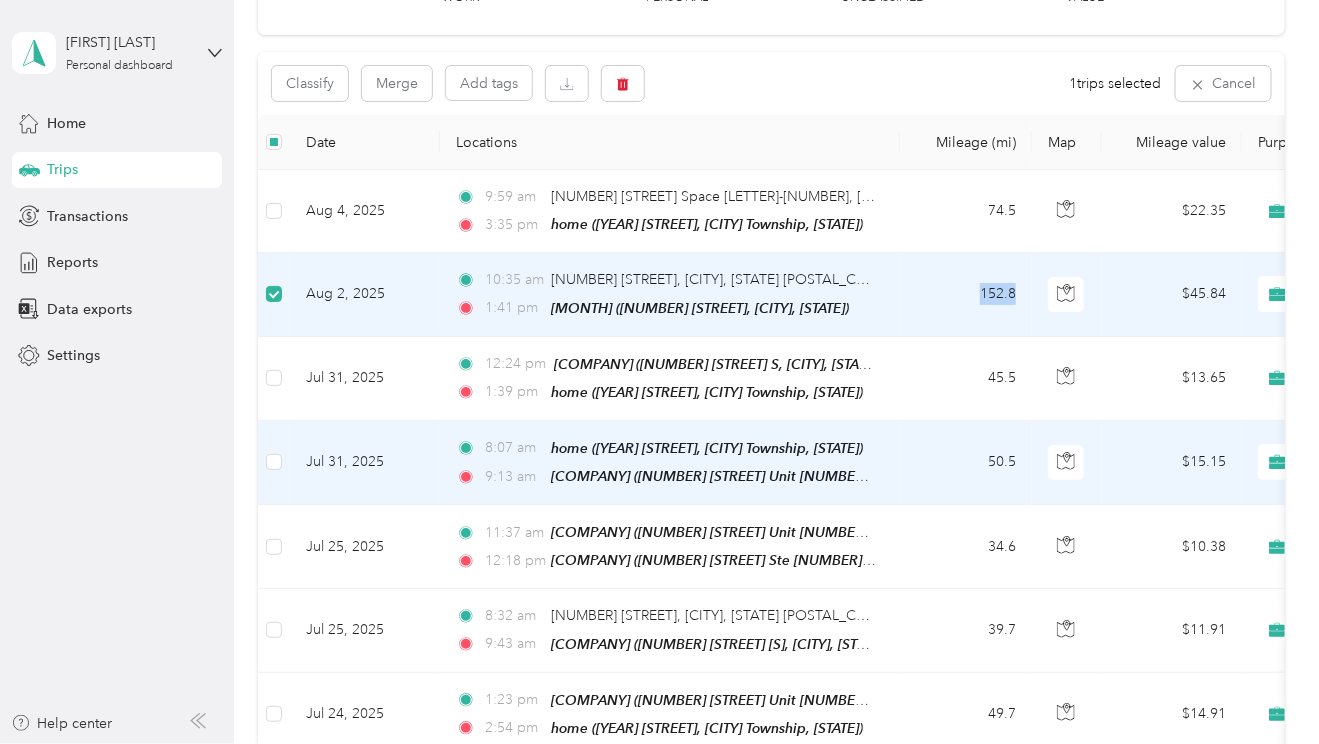 scroll, scrollTop: 0, scrollLeft: 0, axis: both 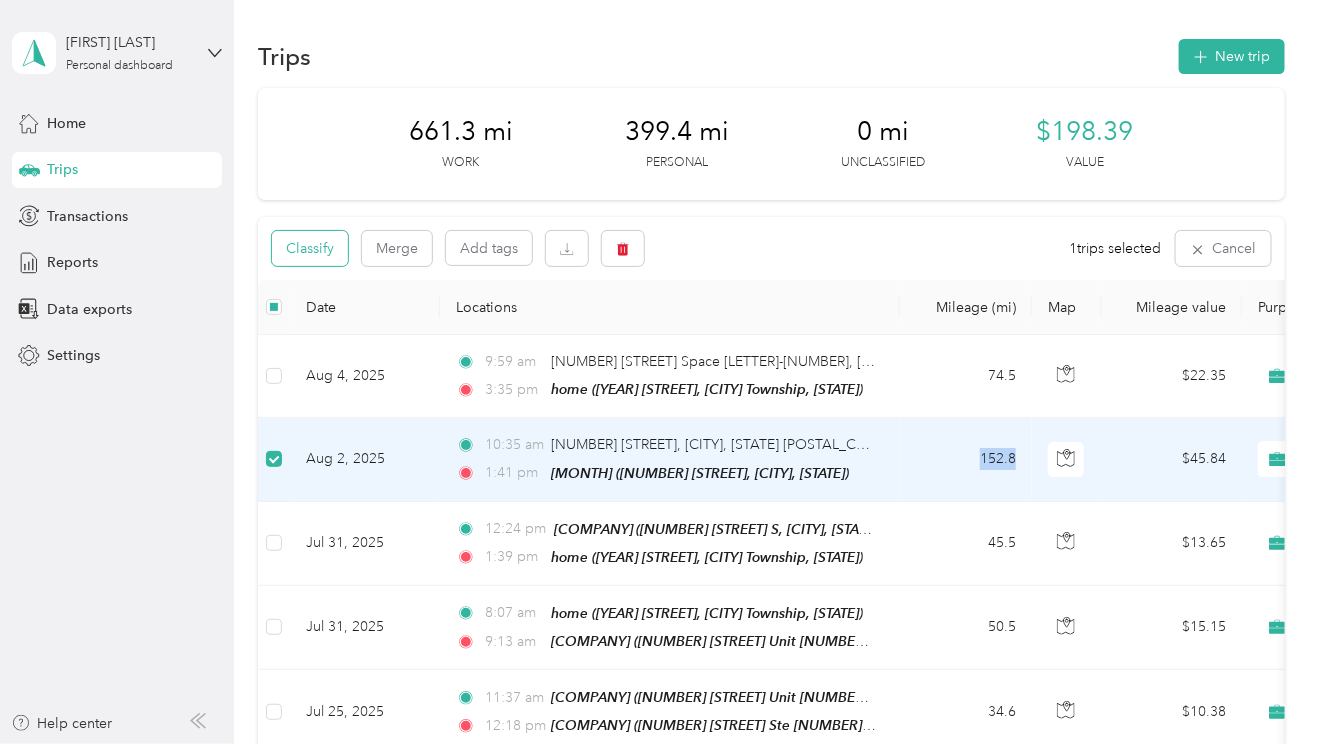 click on "Classify" at bounding box center [310, 248] 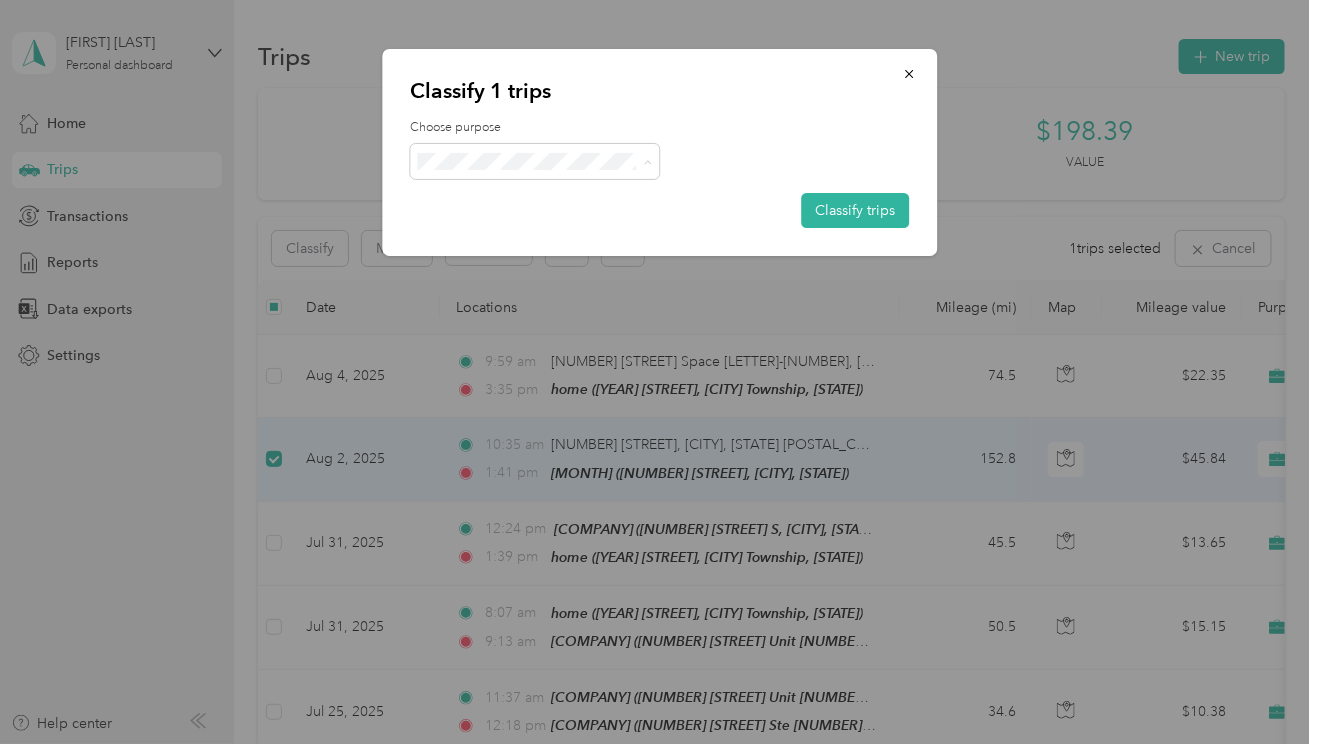 click on "Personal" at bounding box center (553, 232) 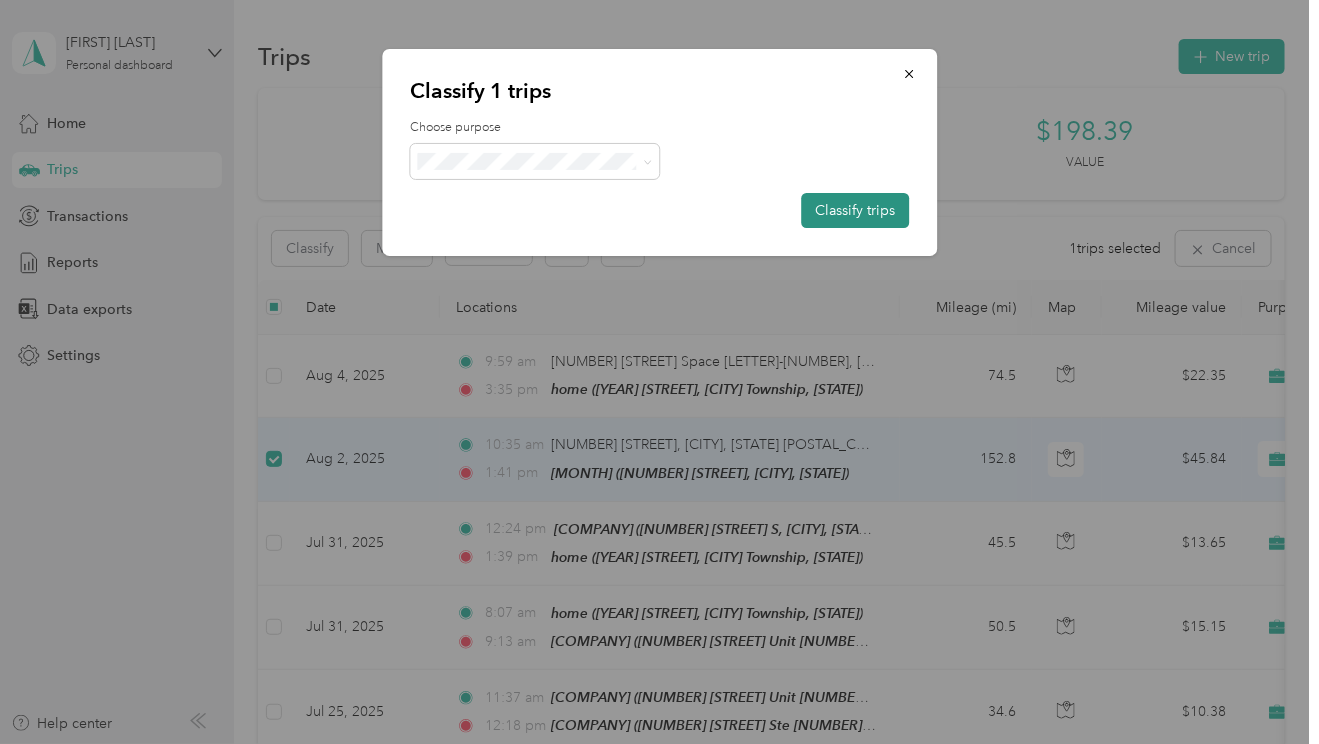 click on "Classify trips" at bounding box center (855, 210) 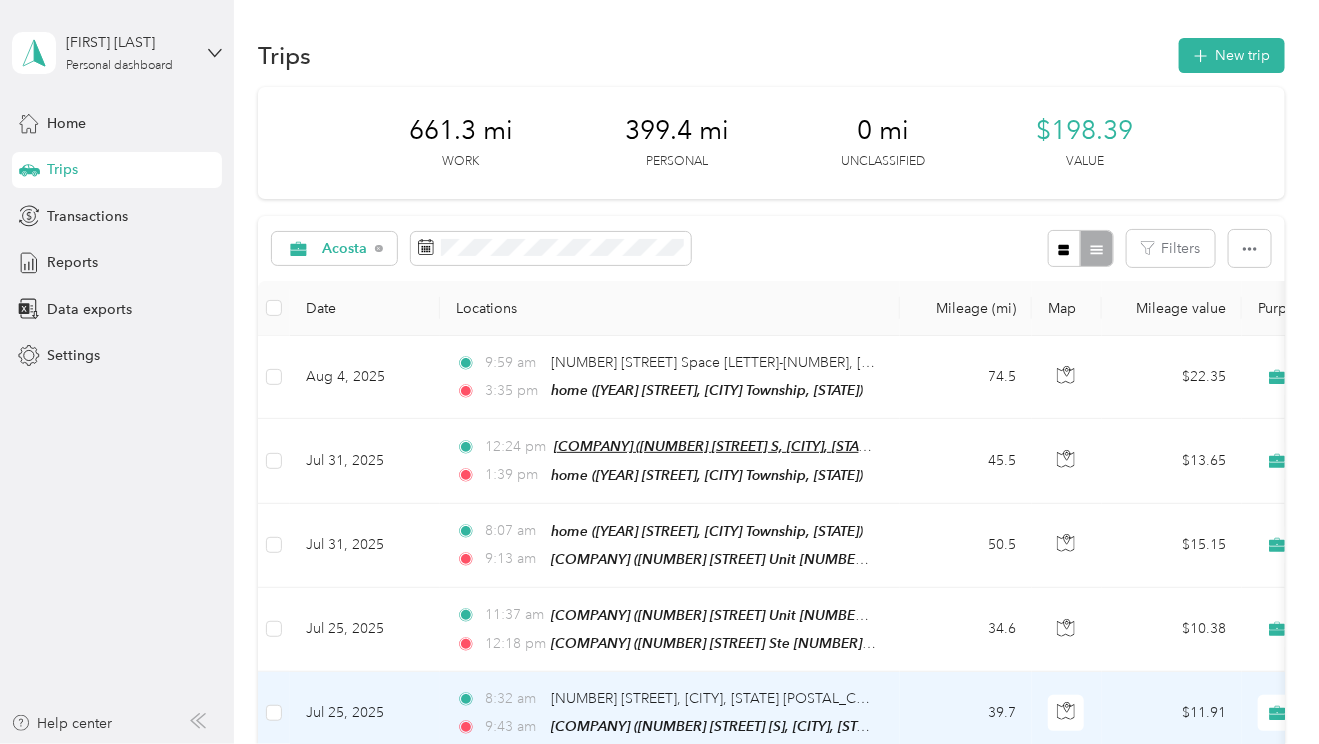 scroll, scrollTop: 0, scrollLeft: 0, axis: both 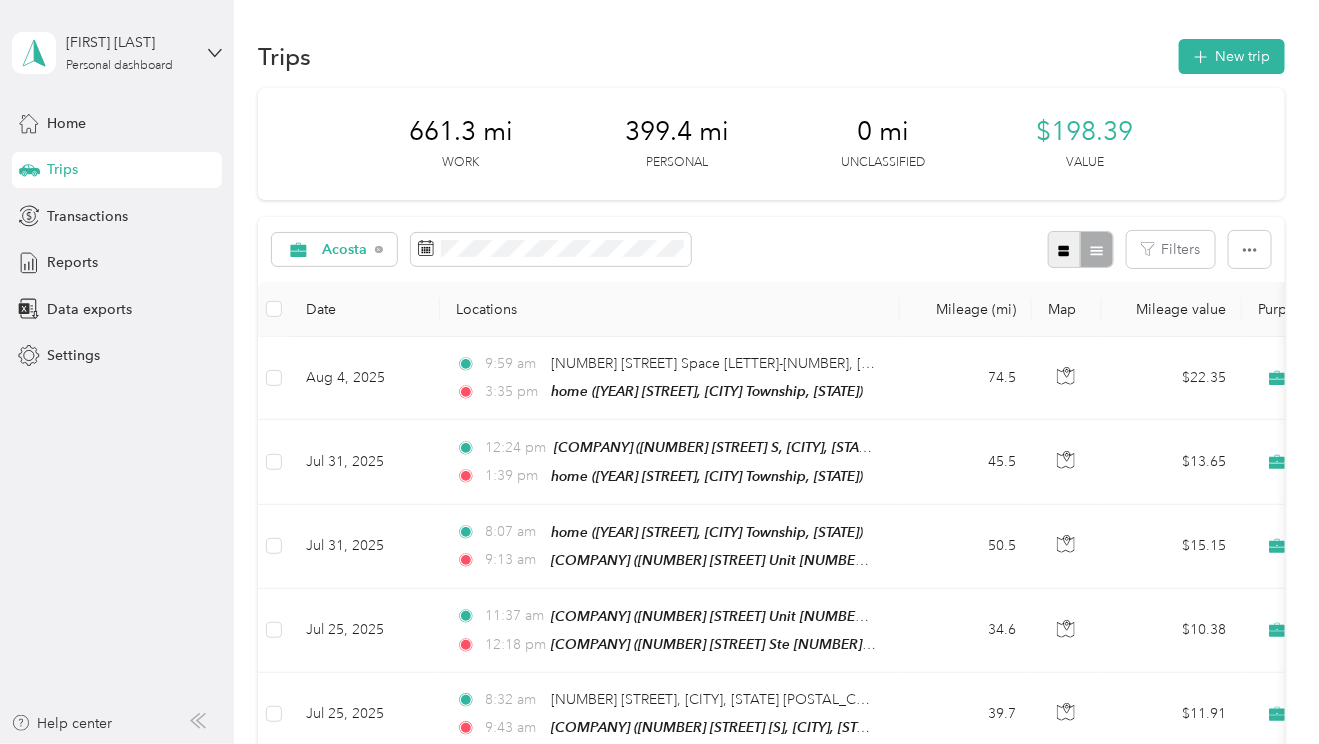 click 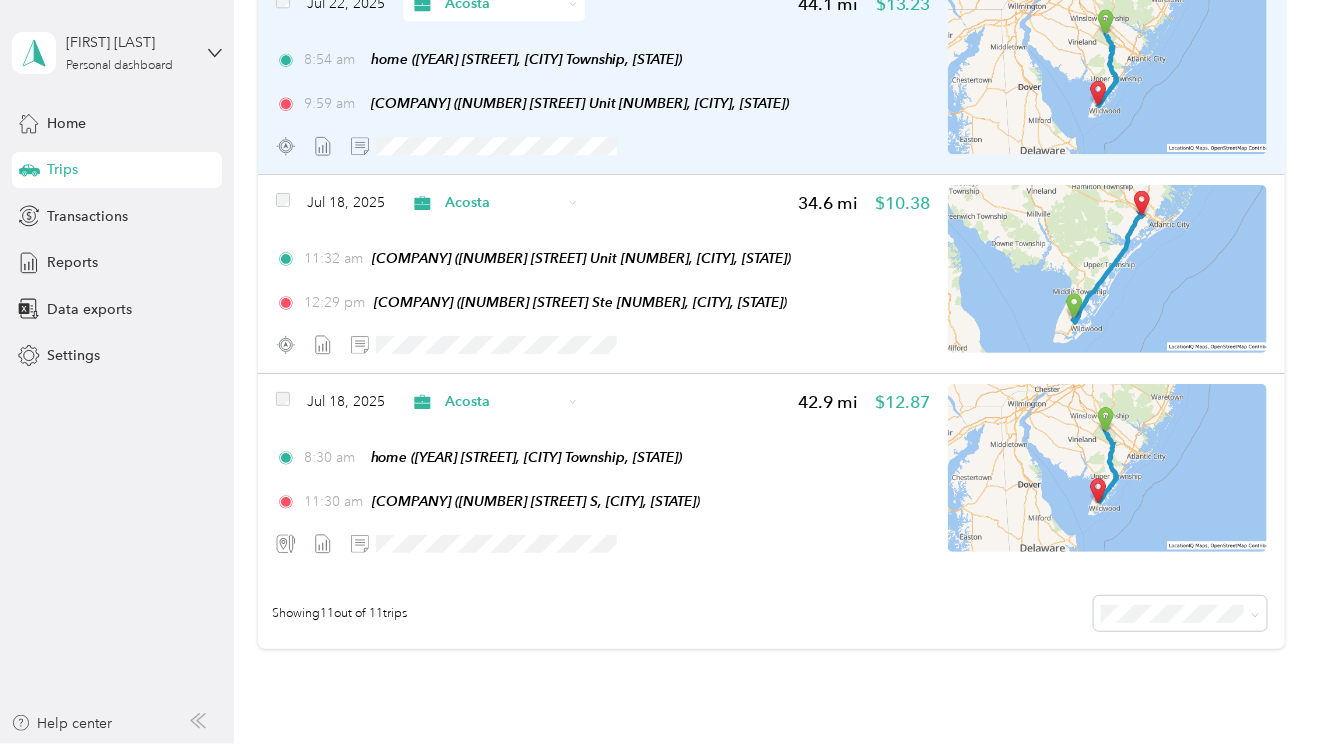 scroll, scrollTop: 1900, scrollLeft: 0, axis: vertical 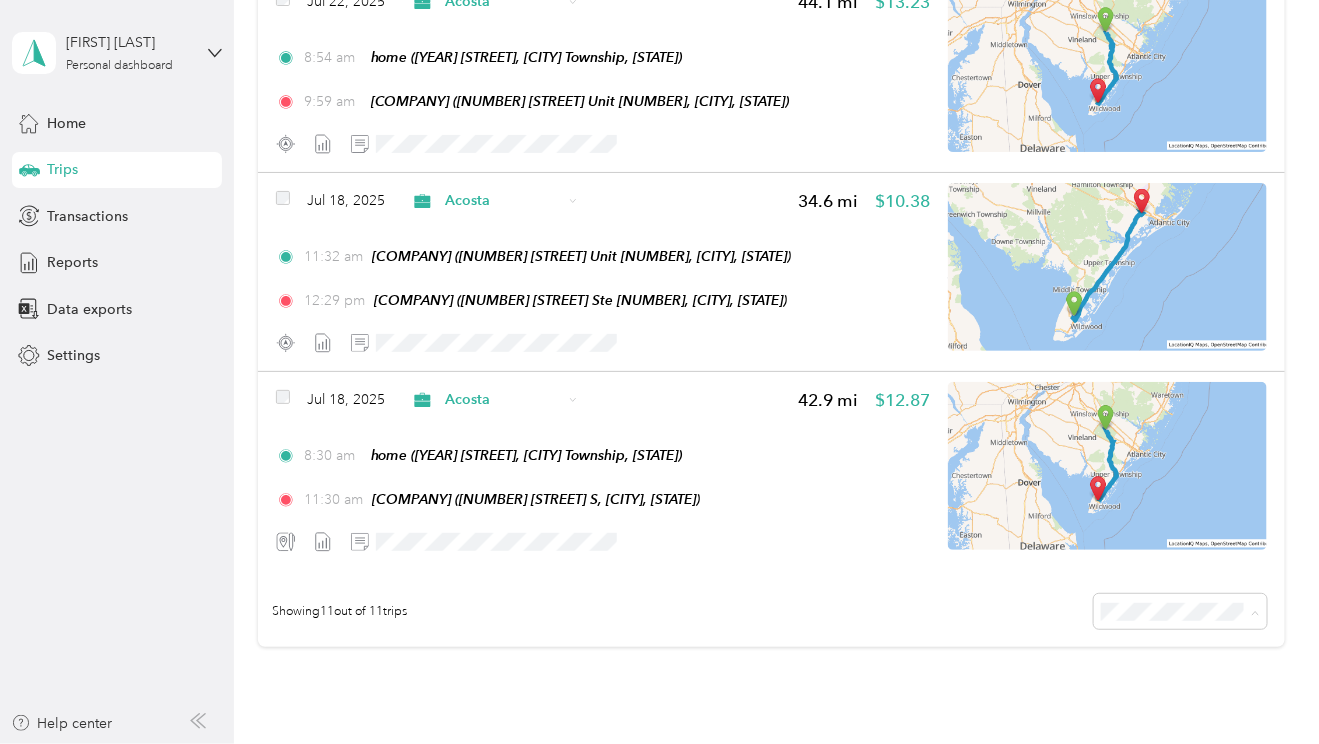 click on "100 per load" at bounding box center (1144, 718) 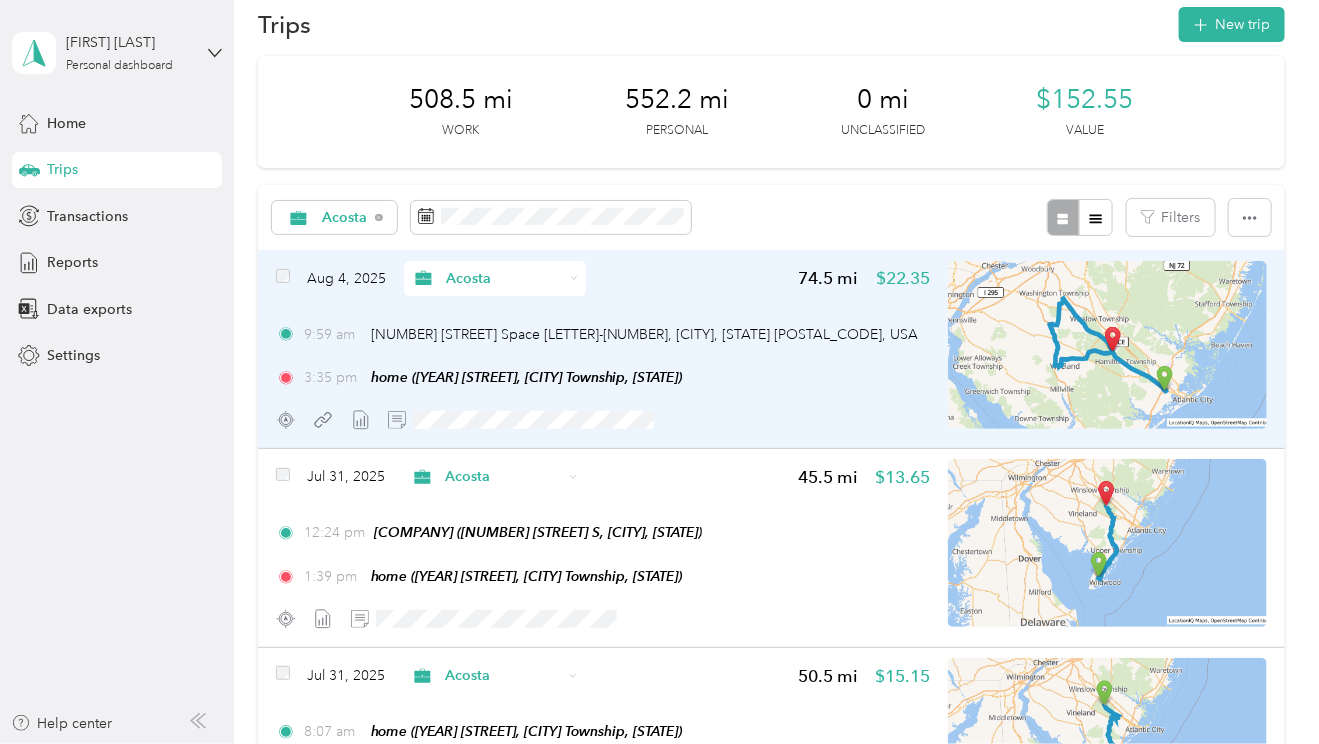 scroll, scrollTop: 0, scrollLeft: 0, axis: both 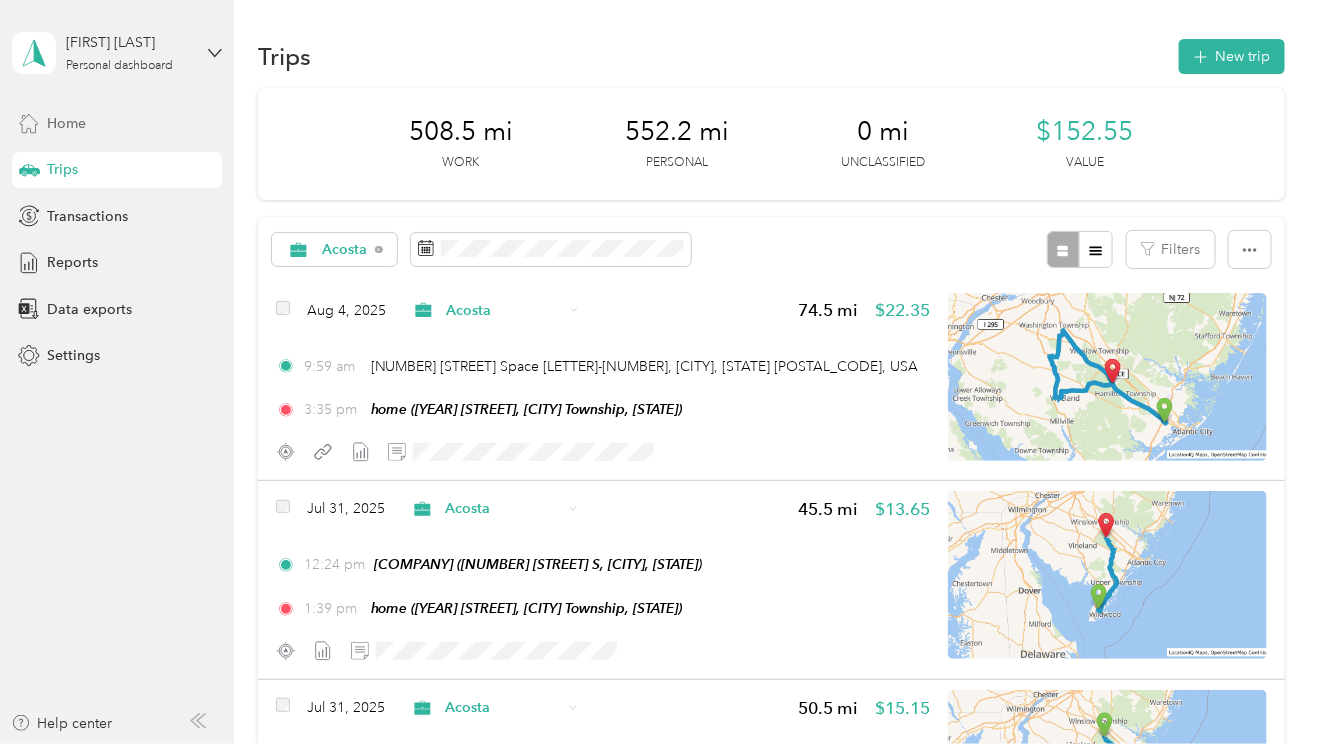 click on "Home" at bounding box center (66, 123) 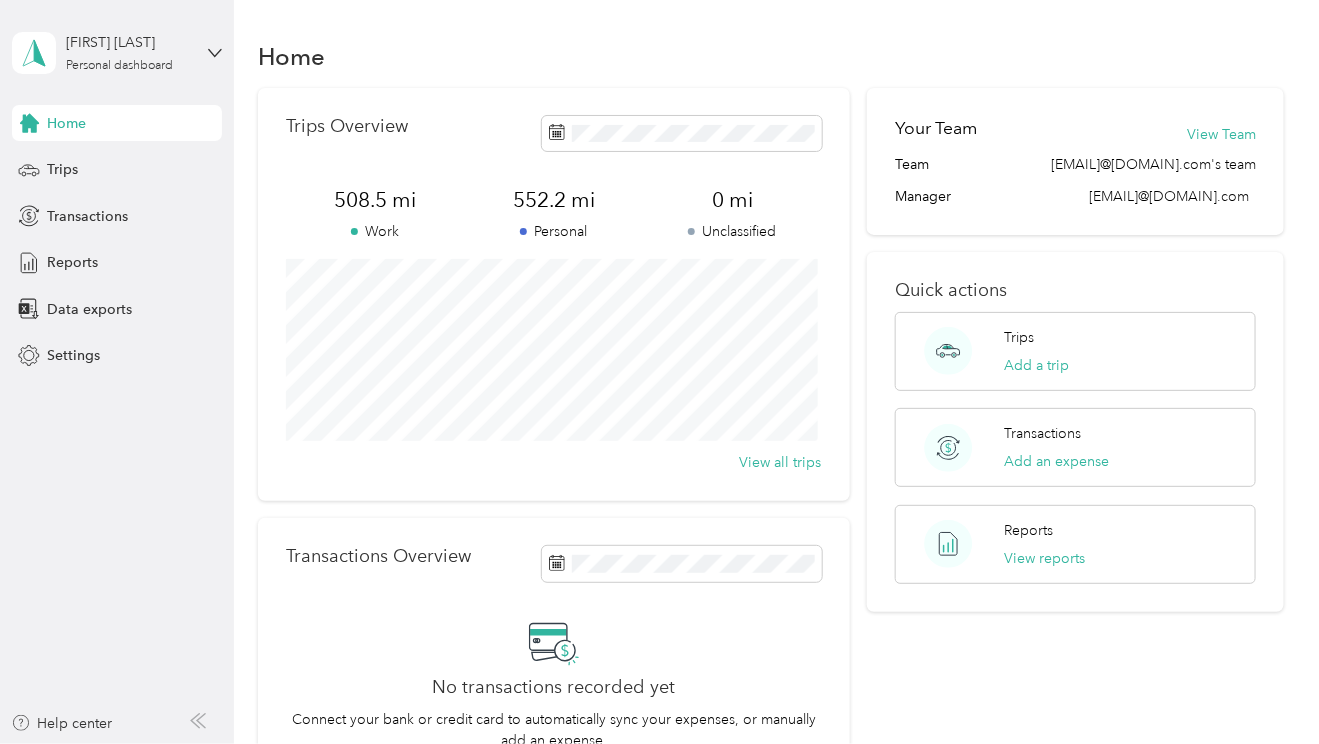 click on "No transactions recorded yet Connect your bank or credit card to automatically sync your expenses, or manually add an expense. Add an expense" at bounding box center (553, 700) 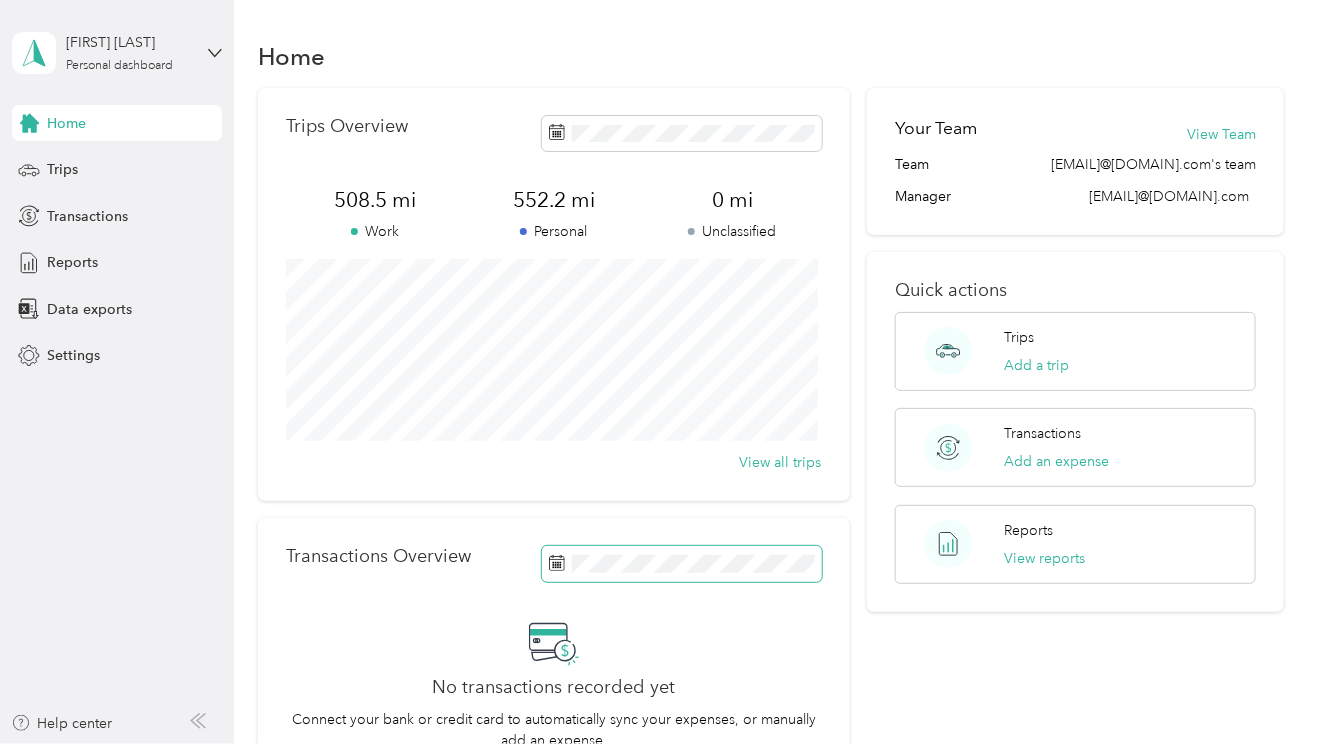 click 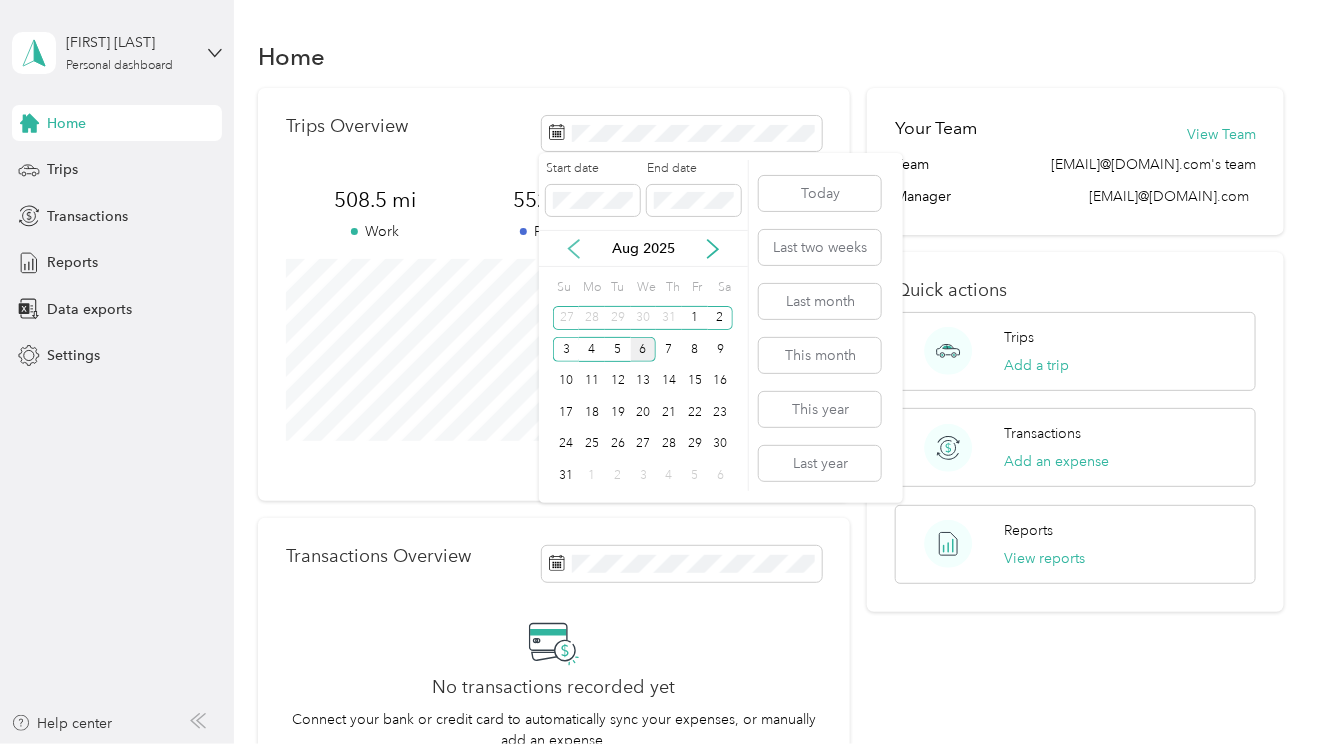 click 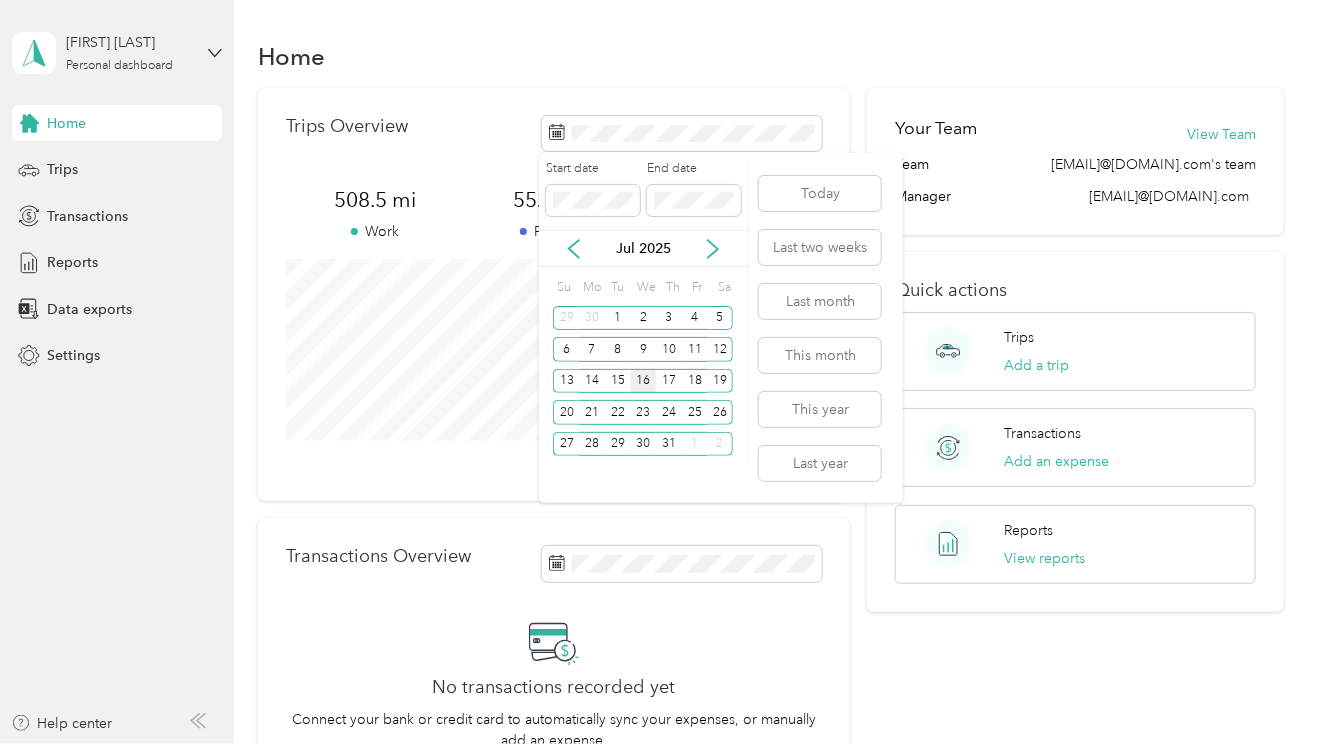 click on "16" at bounding box center [644, 381] 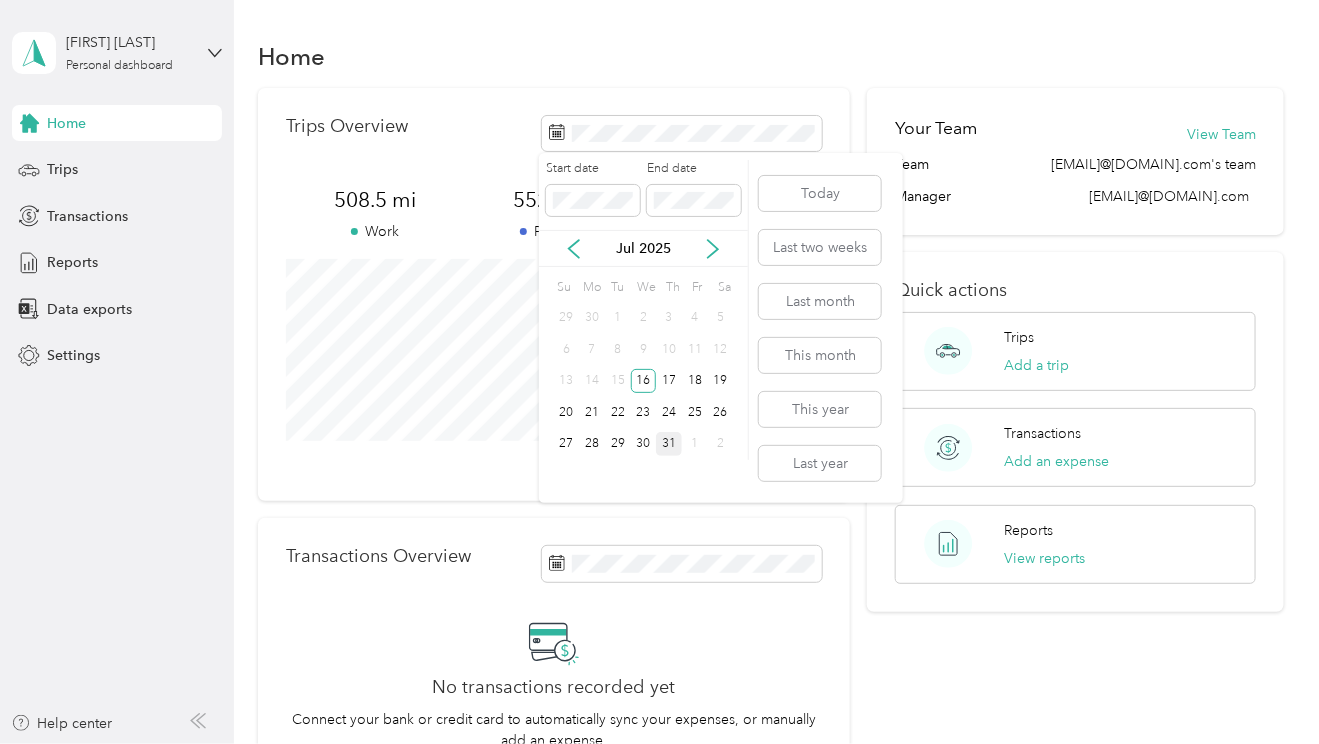 click on "31" at bounding box center [669, 444] 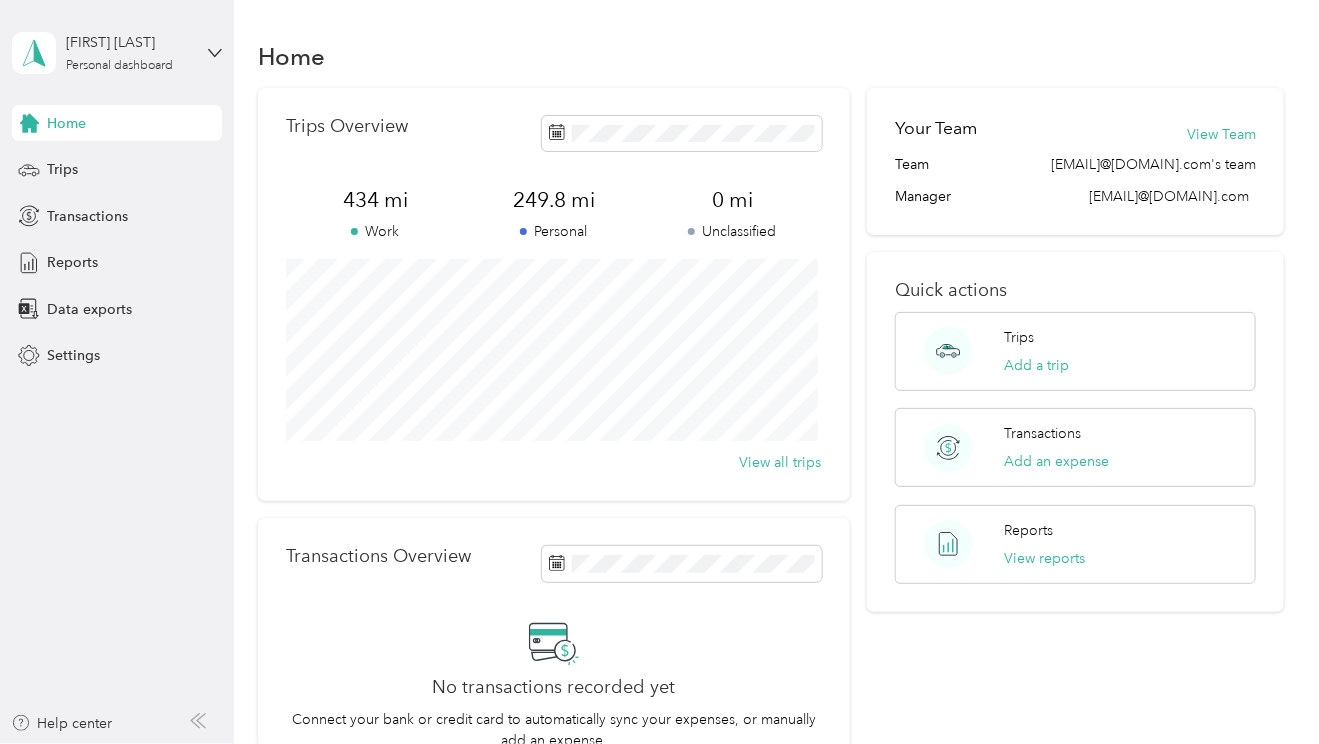 click on "434   mi" at bounding box center (375, 200) 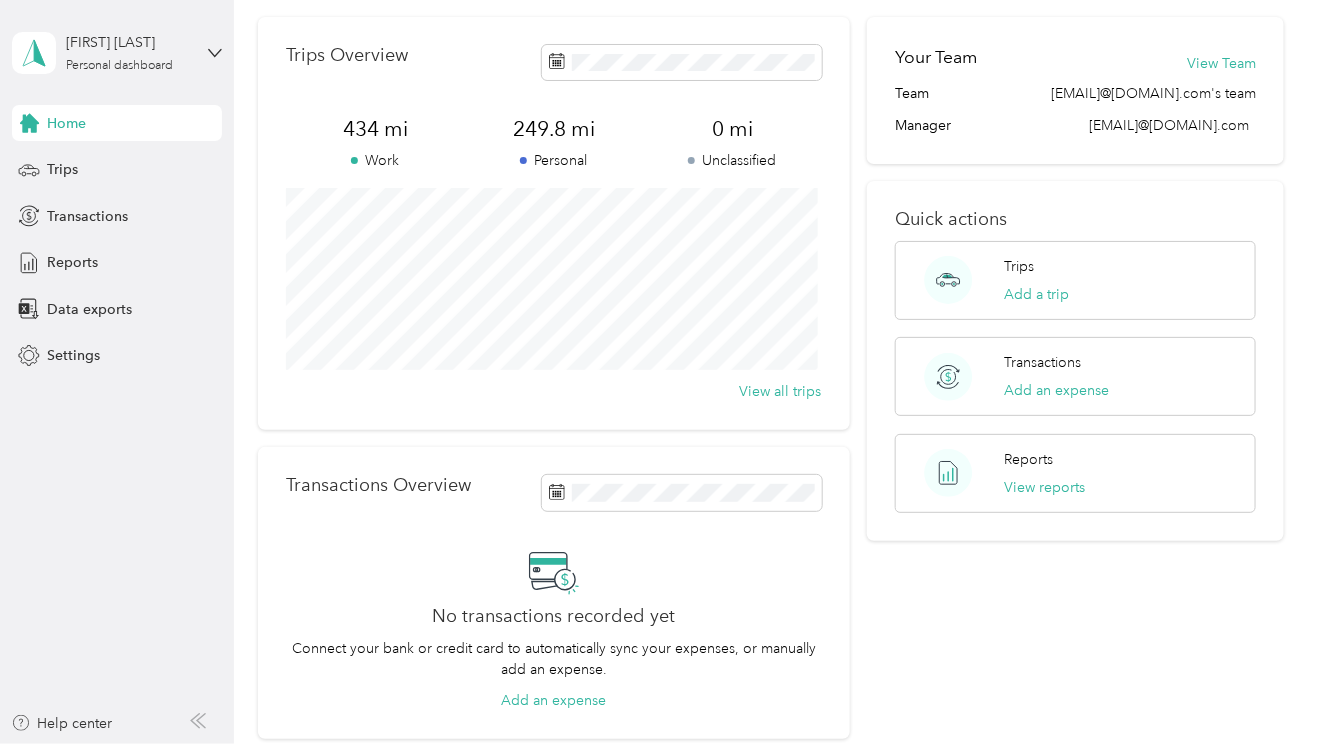 scroll, scrollTop: 272, scrollLeft: 0, axis: vertical 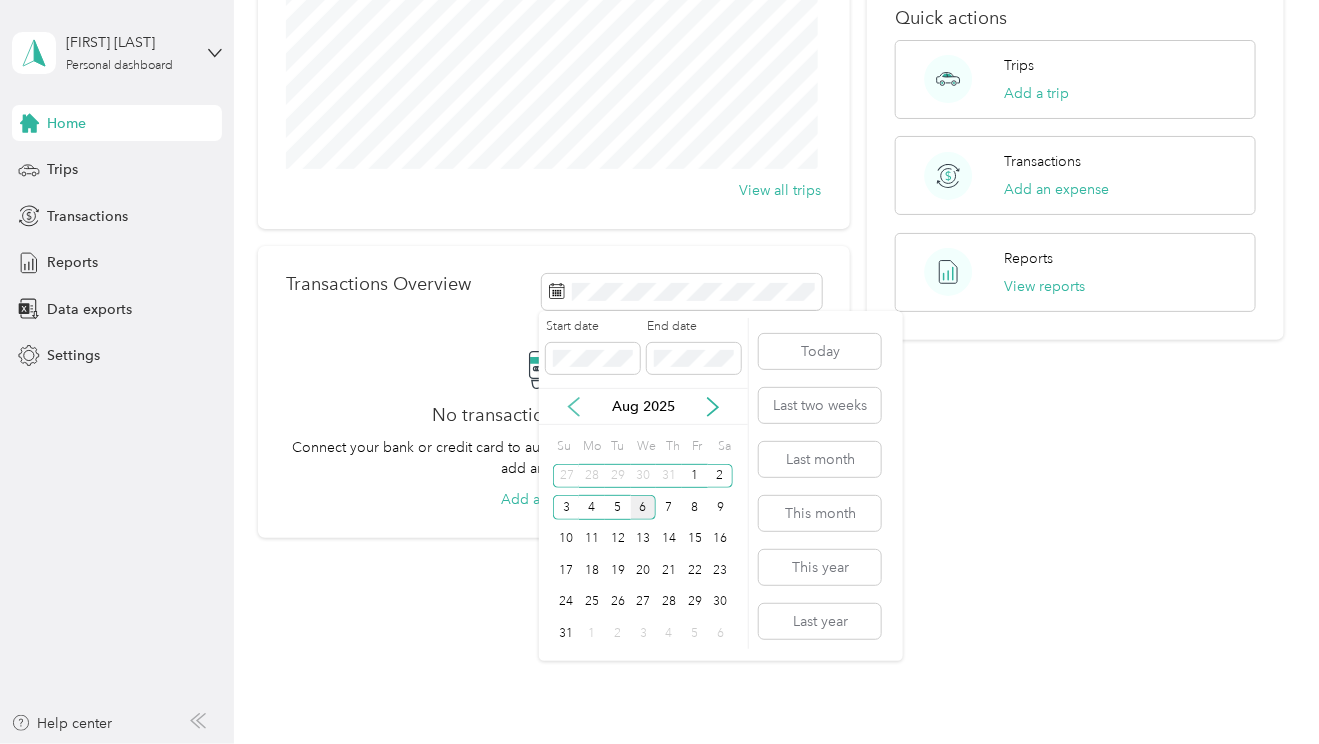 click 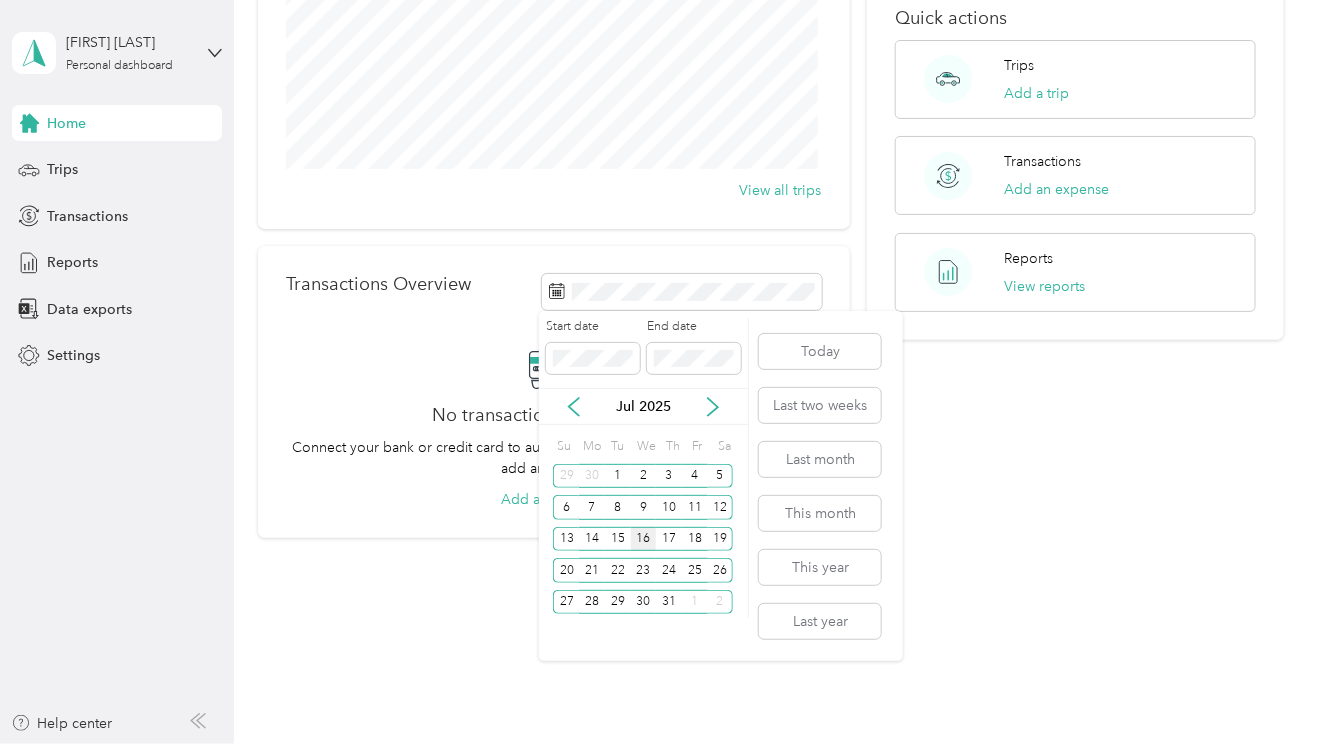 click on "16" at bounding box center [644, 539] 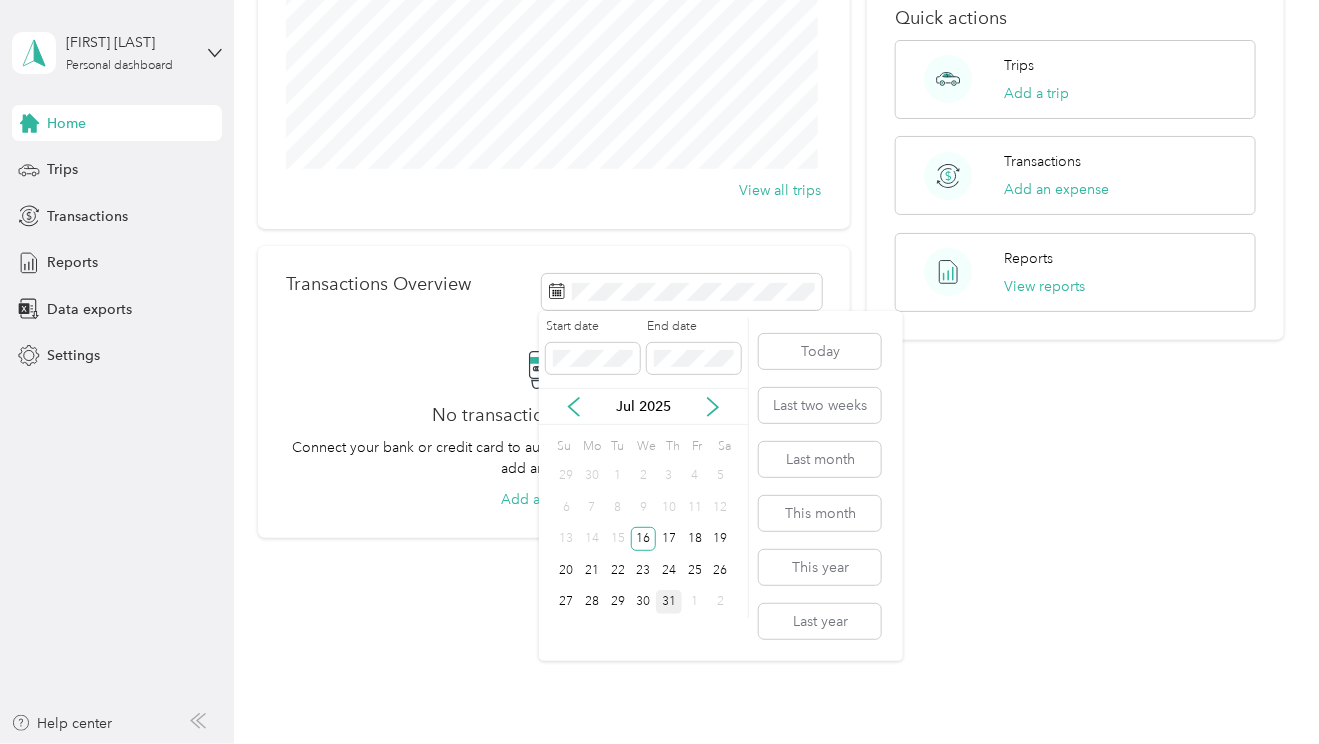 click on "31" at bounding box center [669, 602] 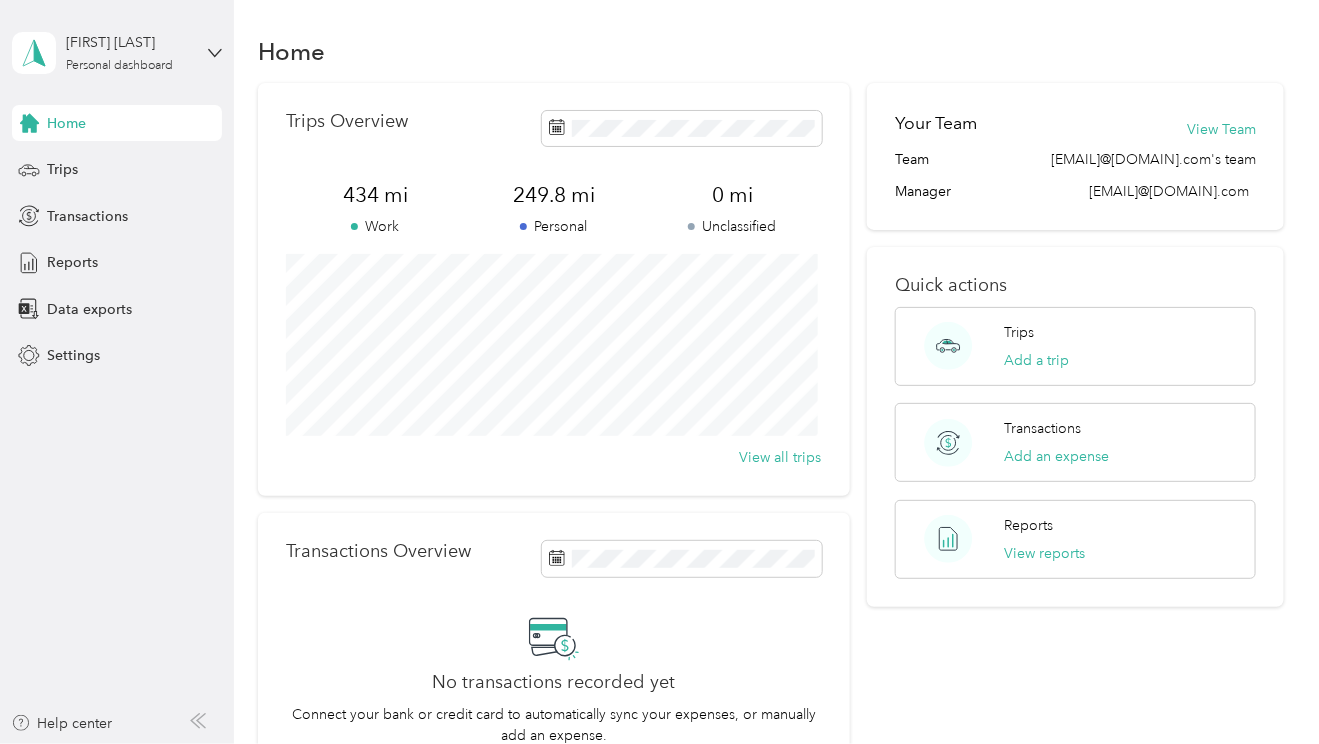 scroll, scrollTop: 0, scrollLeft: 0, axis: both 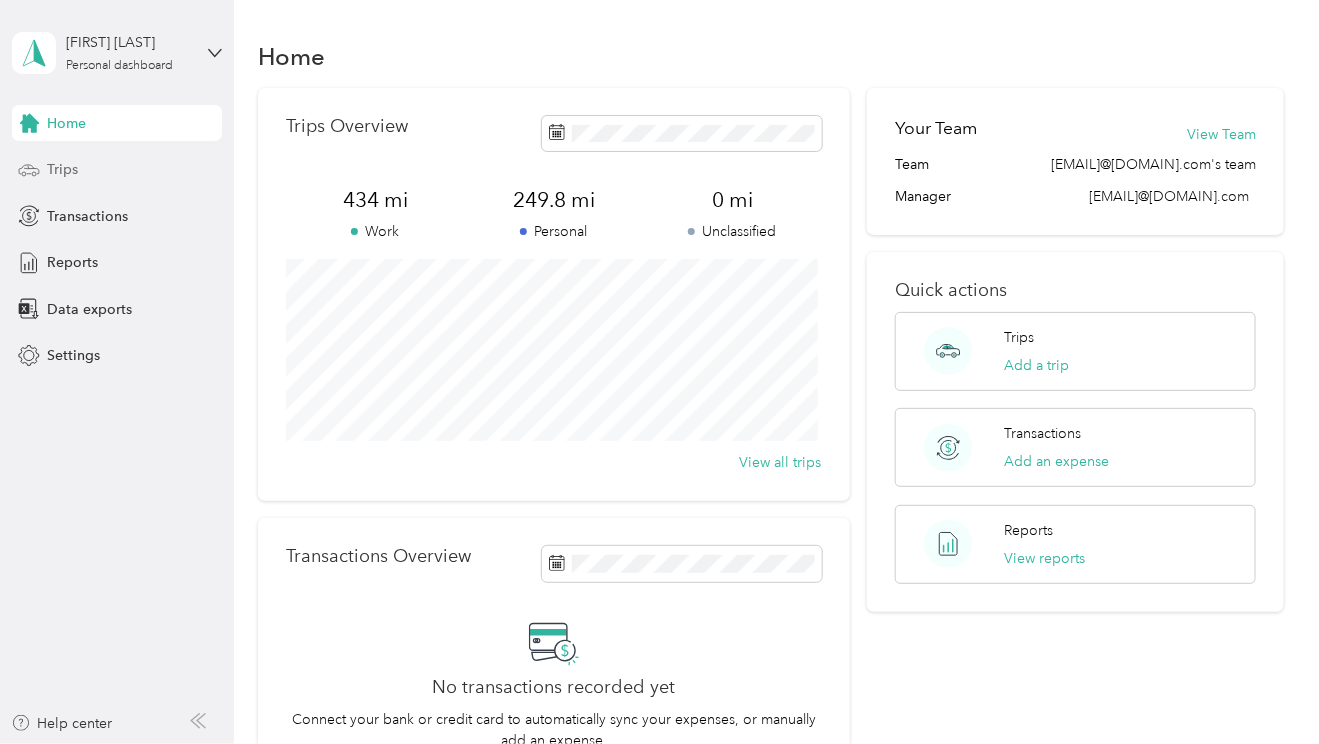 click on "Trips" at bounding box center [62, 169] 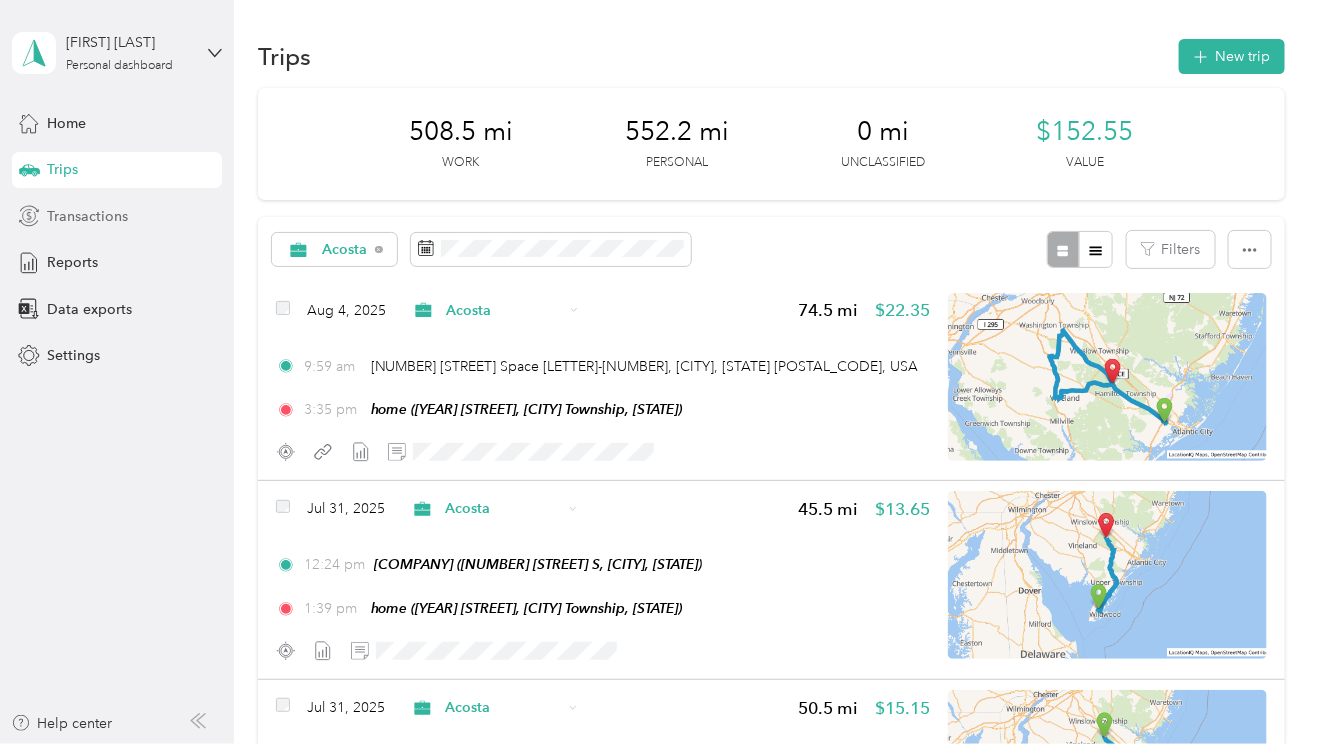click on "Transactions" at bounding box center [87, 216] 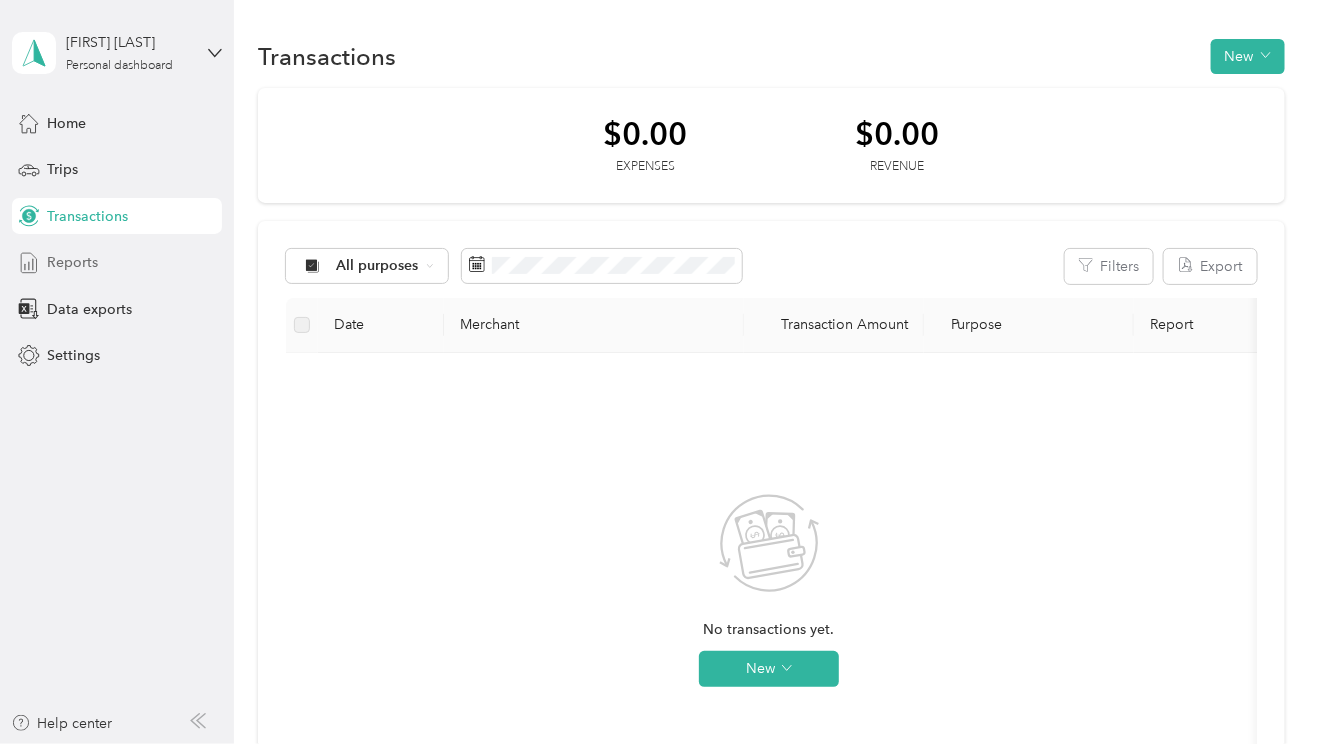 click on "Reports" at bounding box center [72, 262] 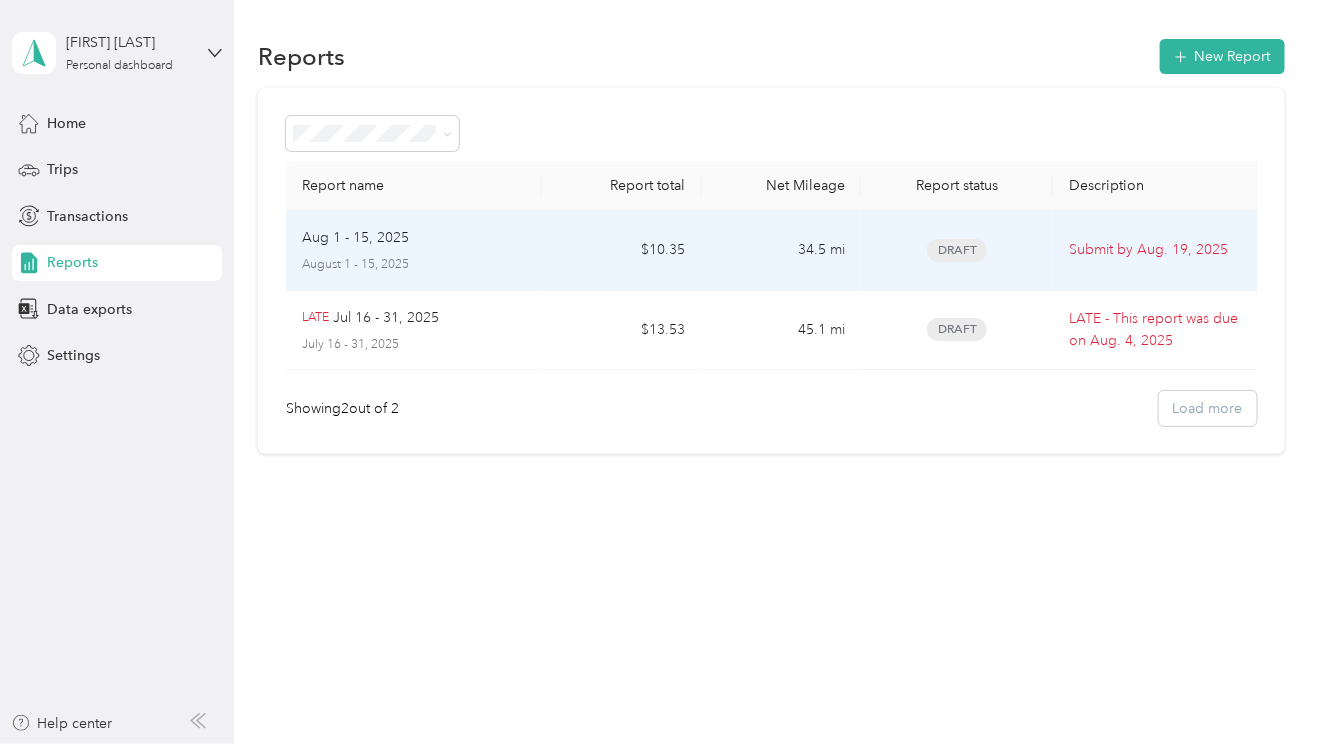 click on "Aug 1 - 15, 2025" at bounding box center [355, 238] 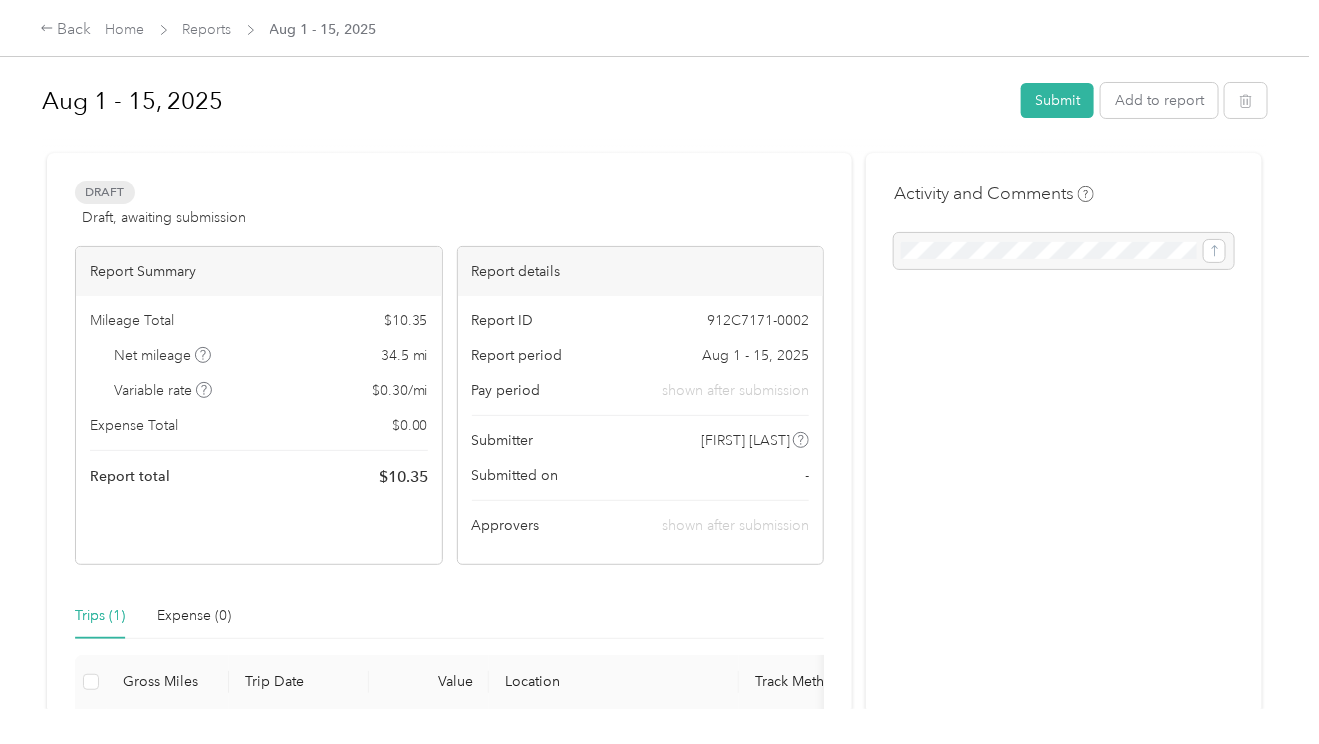 click on "Back Home Reports [MONTH] 1 - 15, [YEAR]" at bounding box center [659, 28] 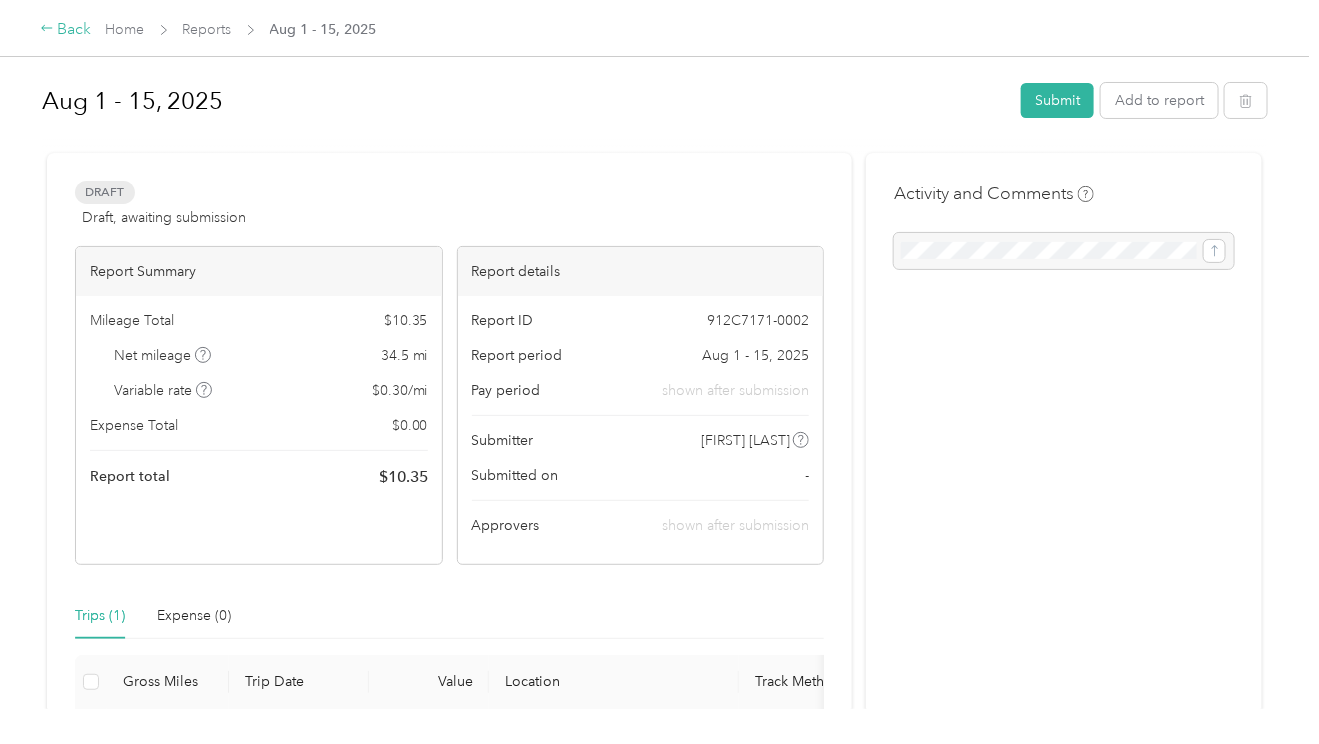 click 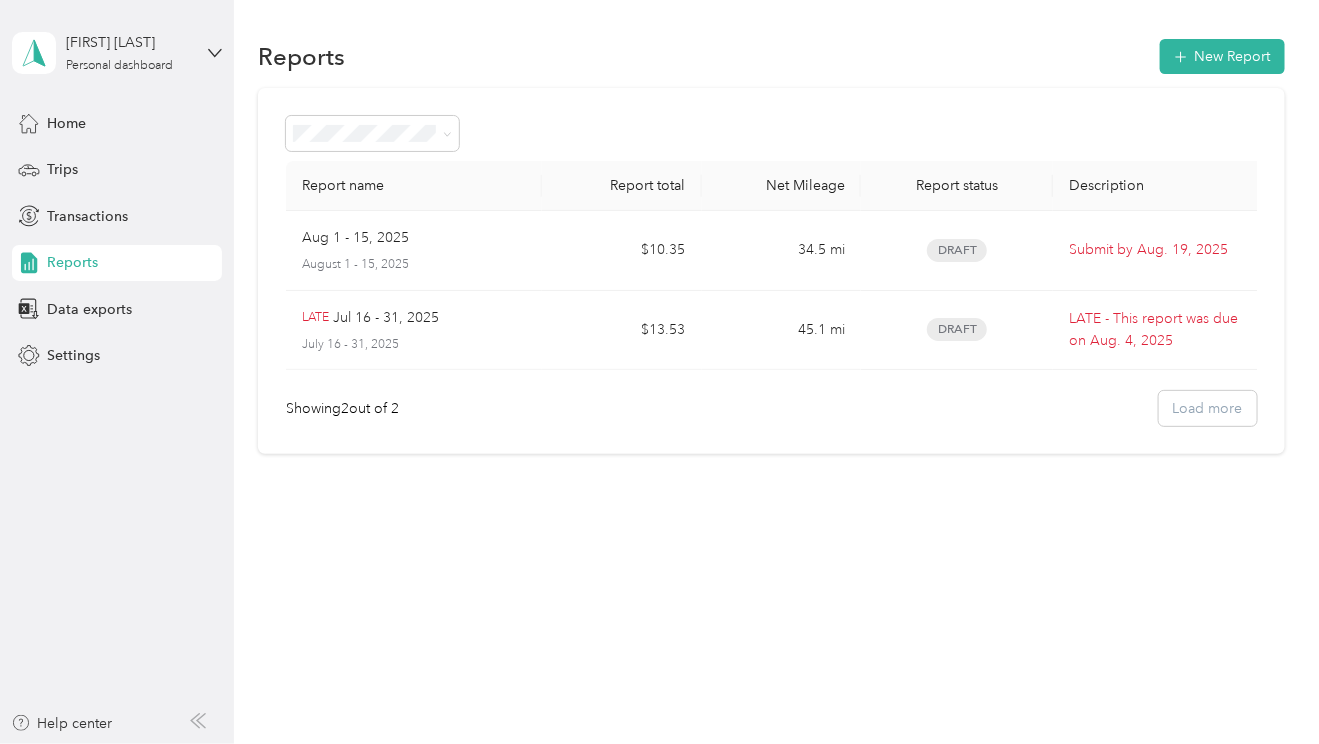 click on "Reports New Report Report name Report total Net Mileage Report status Description           [MONTH] 1 - 15, [YEAR] [MONTH] 1 - 15, [YEAR] $[NUMBER] [NUMBER] mi Draft Submit  by   [MONTH]. [DAY], [YEAR] LATE [MONTH] 16 - 31, [YEAR] [MONTH] 16 - 31, [YEAR] $[NUMBER] [NUMBER] mi Draft LATE - This report was due on   [MONTH]. [DAY], [YEAR] Showing  2  out of   2 Load more" at bounding box center (771, 372) 